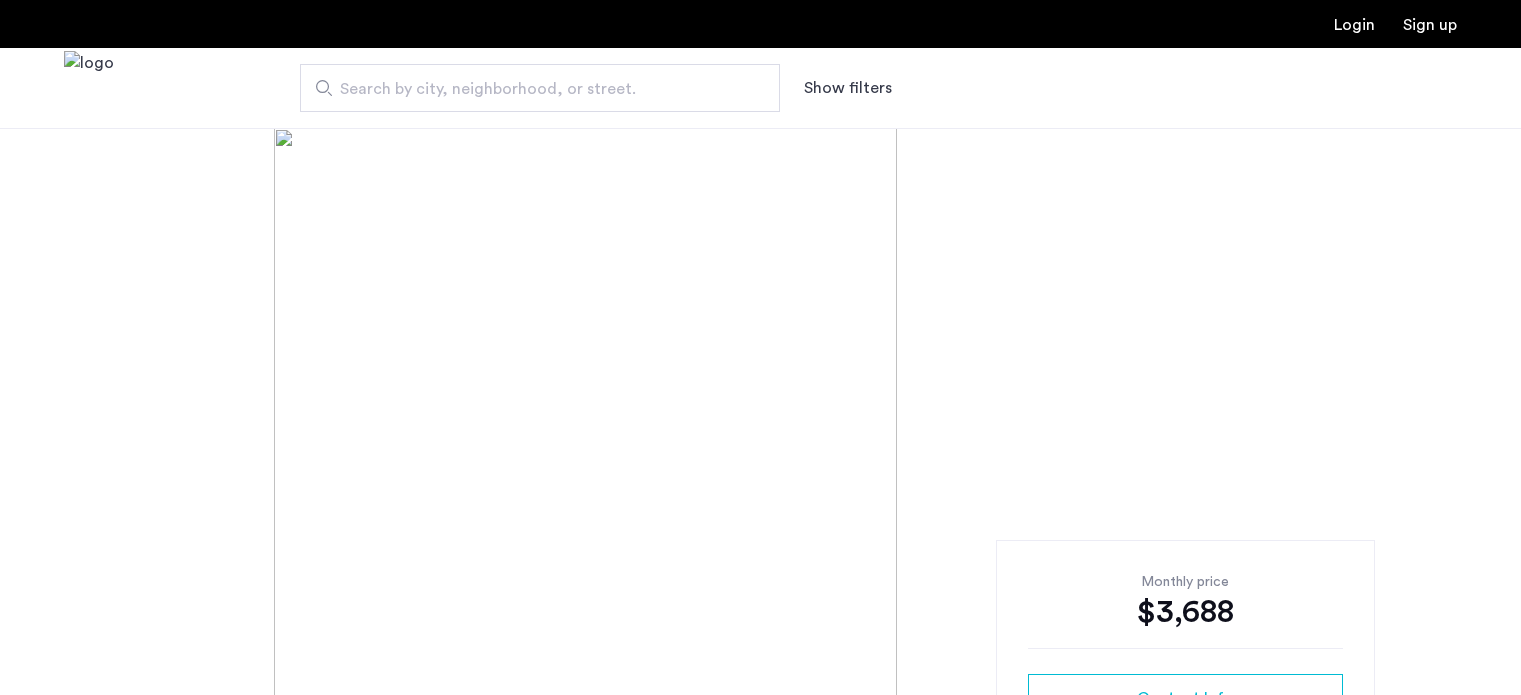 scroll, scrollTop: 0, scrollLeft: 0, axis: both 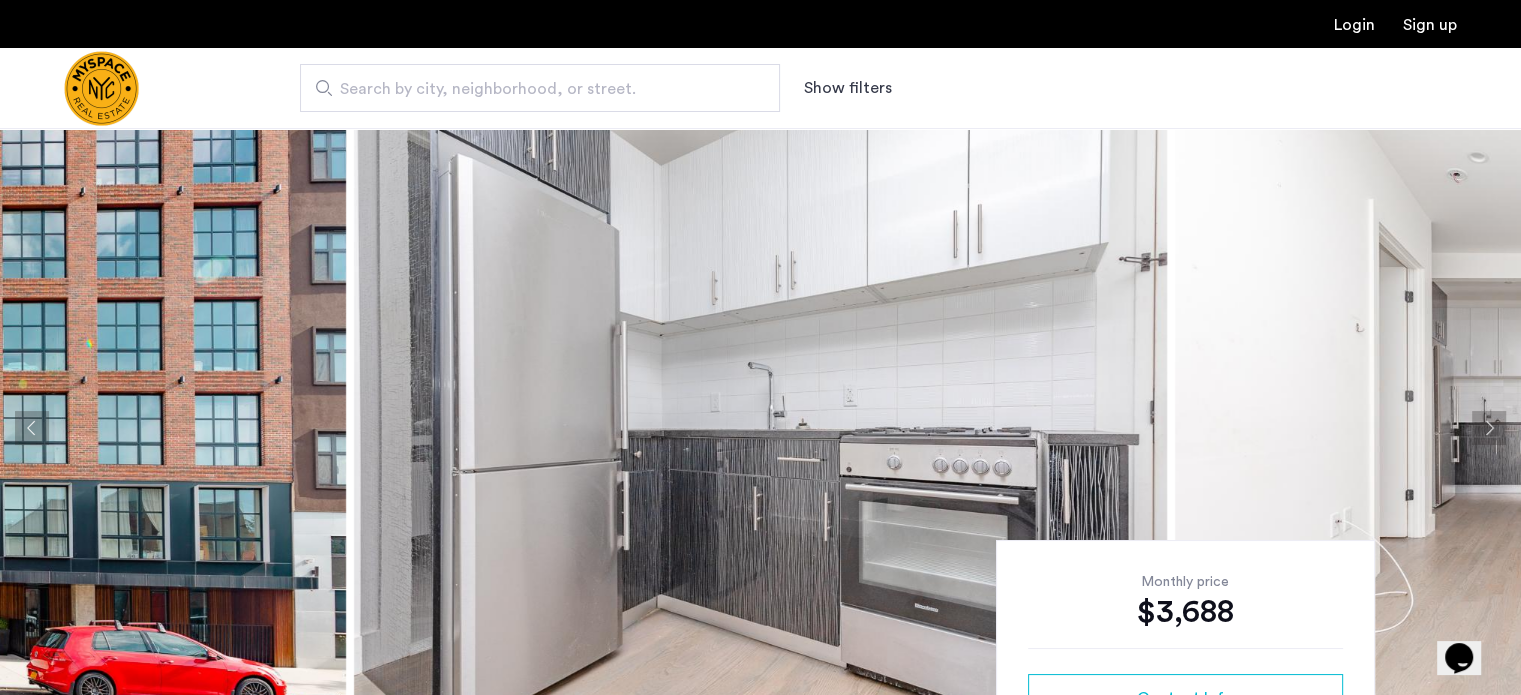 click on "Show filters" at bounding box center [848, 88] 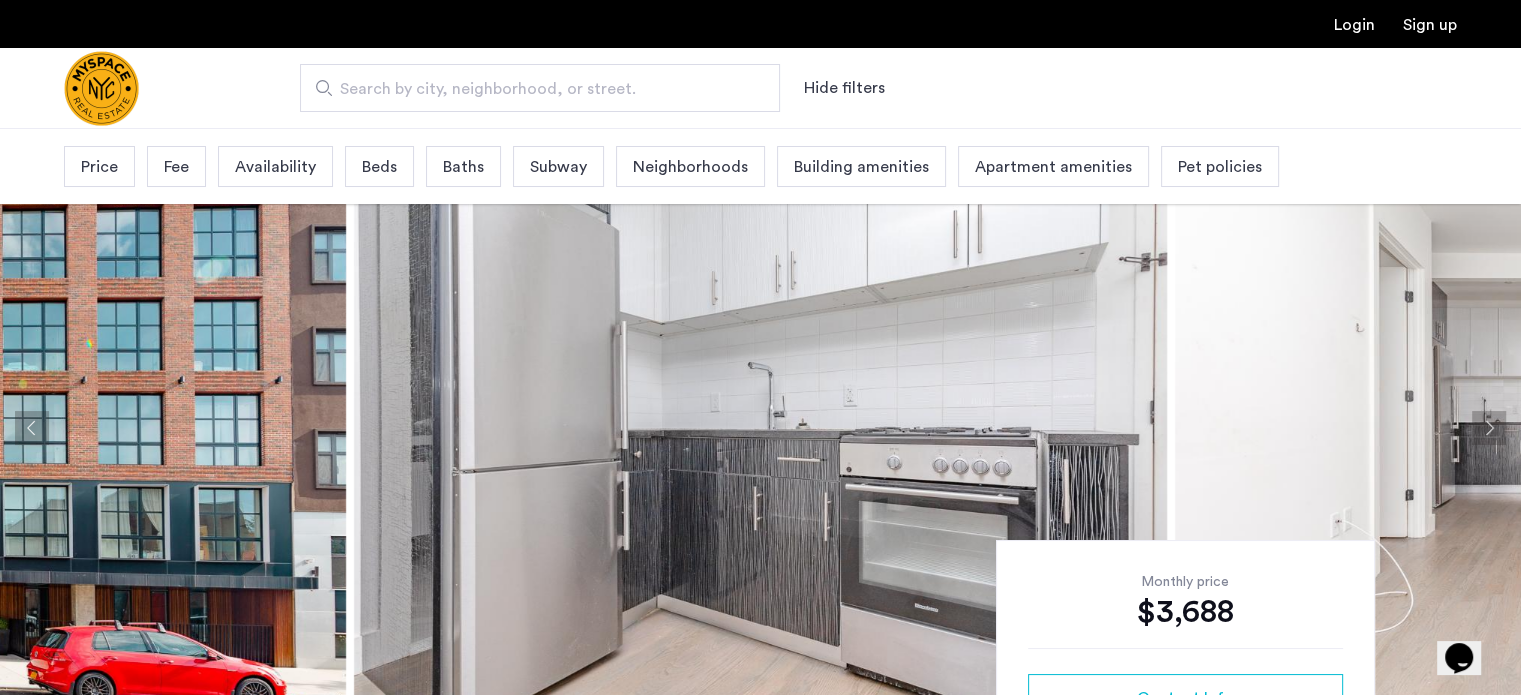 click on "Subway" at bounding box center (558, 167) 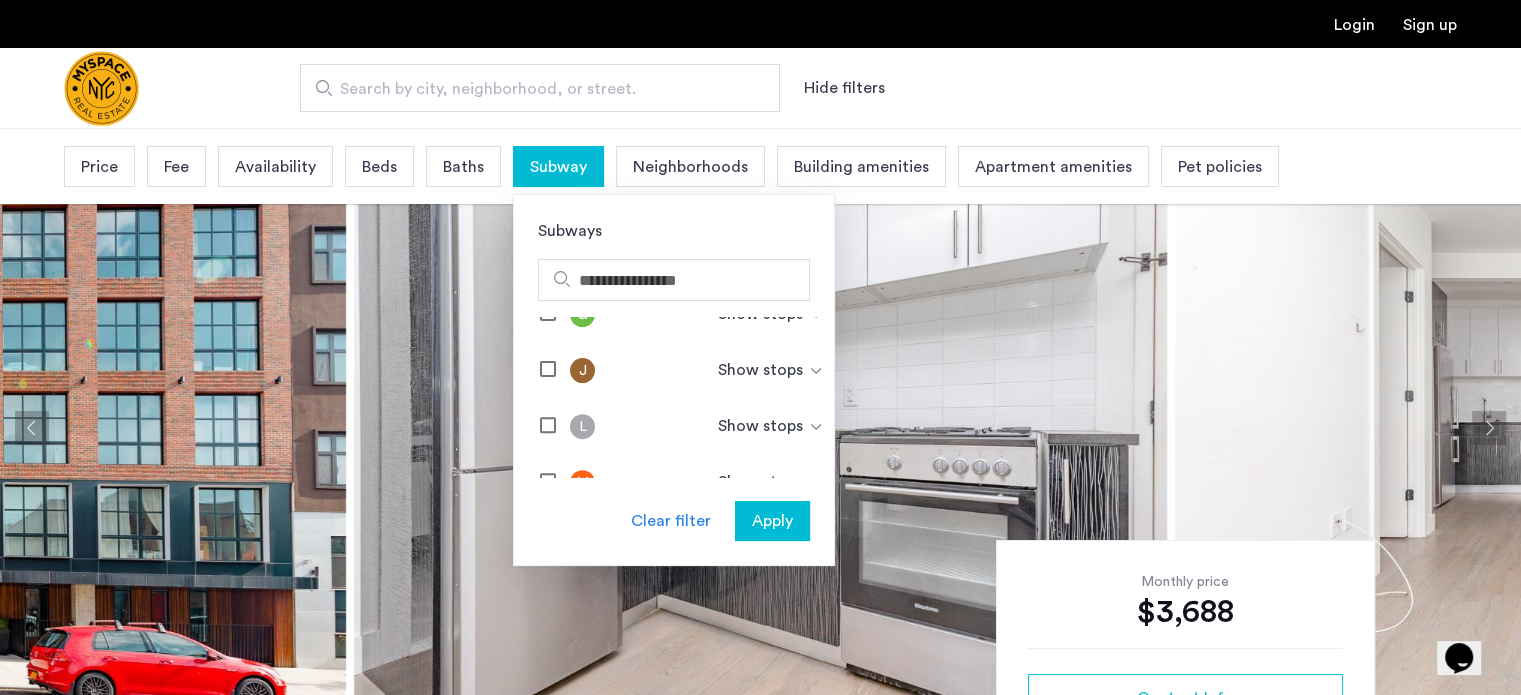 scroll, scrollTop: 872, scrollLeft: 0, axis: vertical 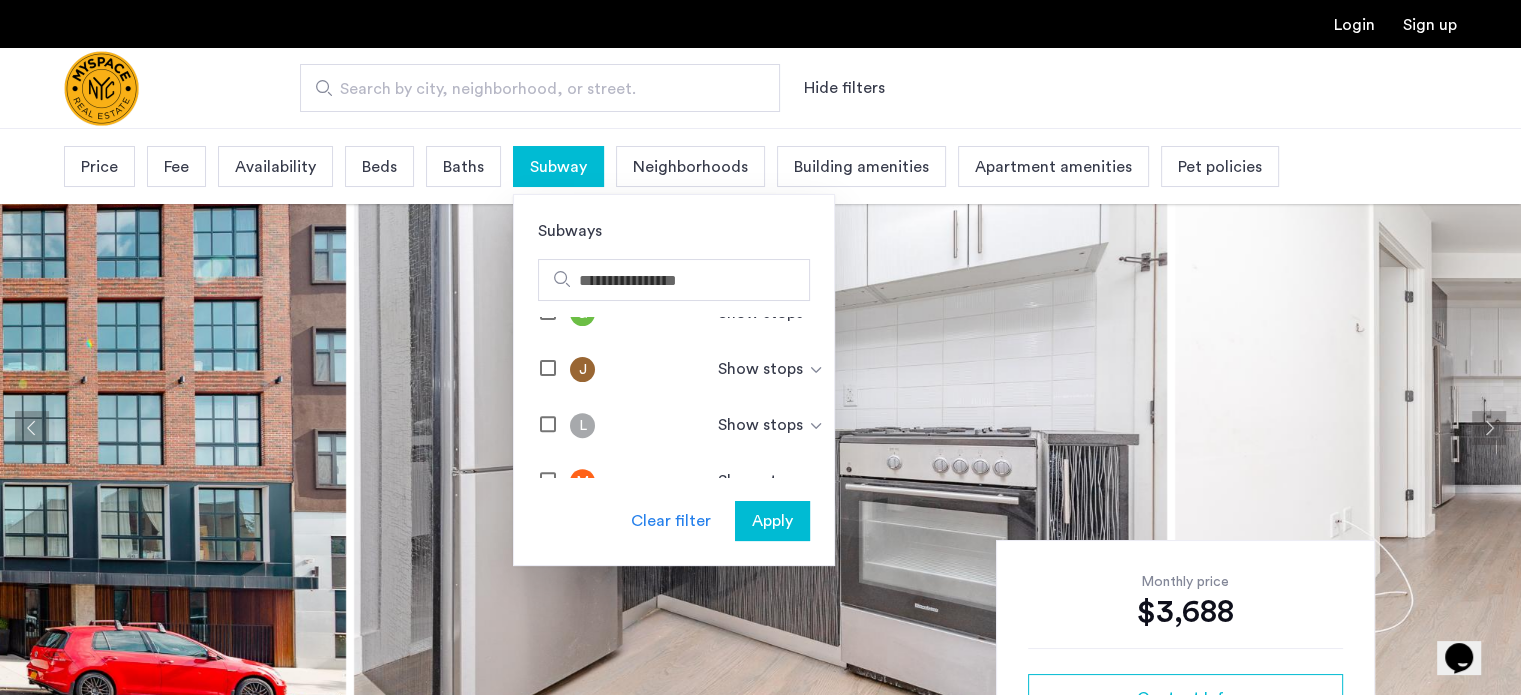 click on "Search by city, neighborhood, or street.  Hide filters" at bounding box center [760, 88] 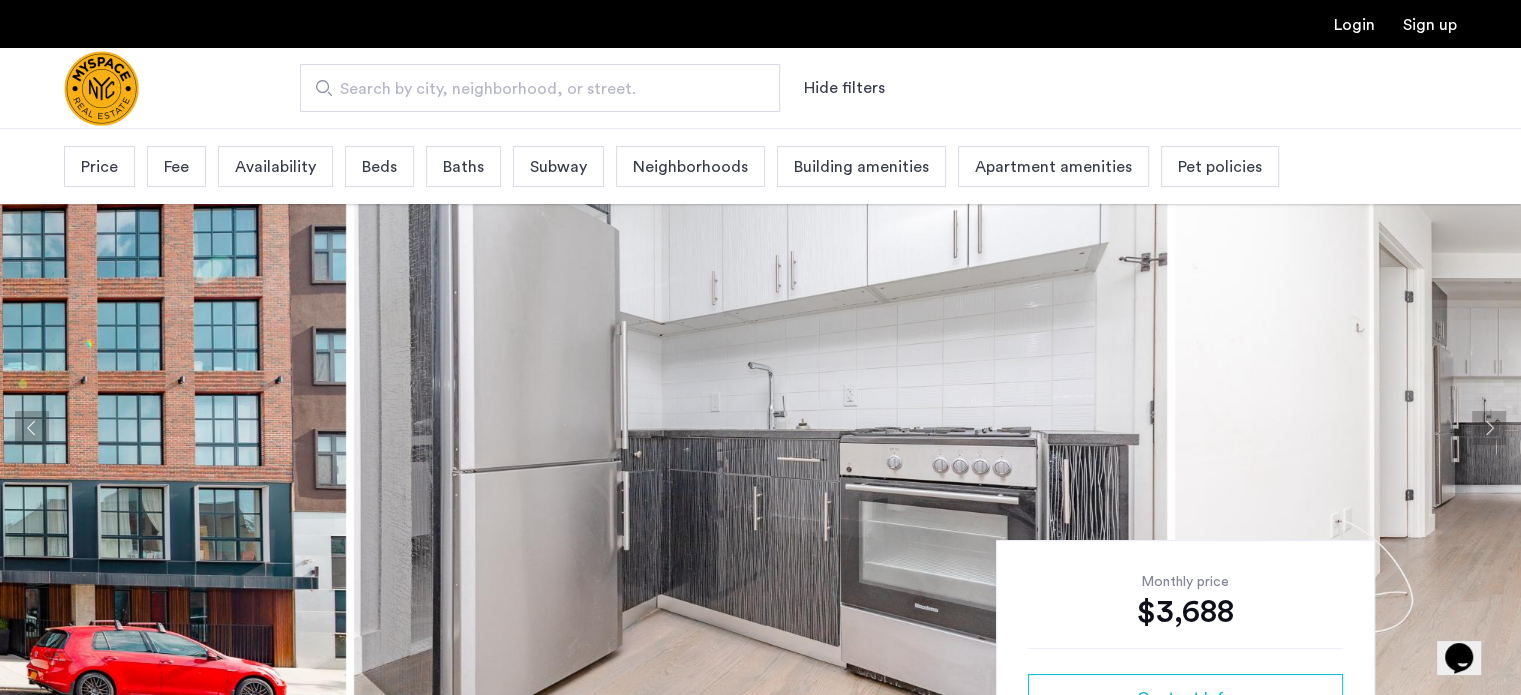 click on "Search by city, neighborhood, or street." at bounding box center [540, 88] 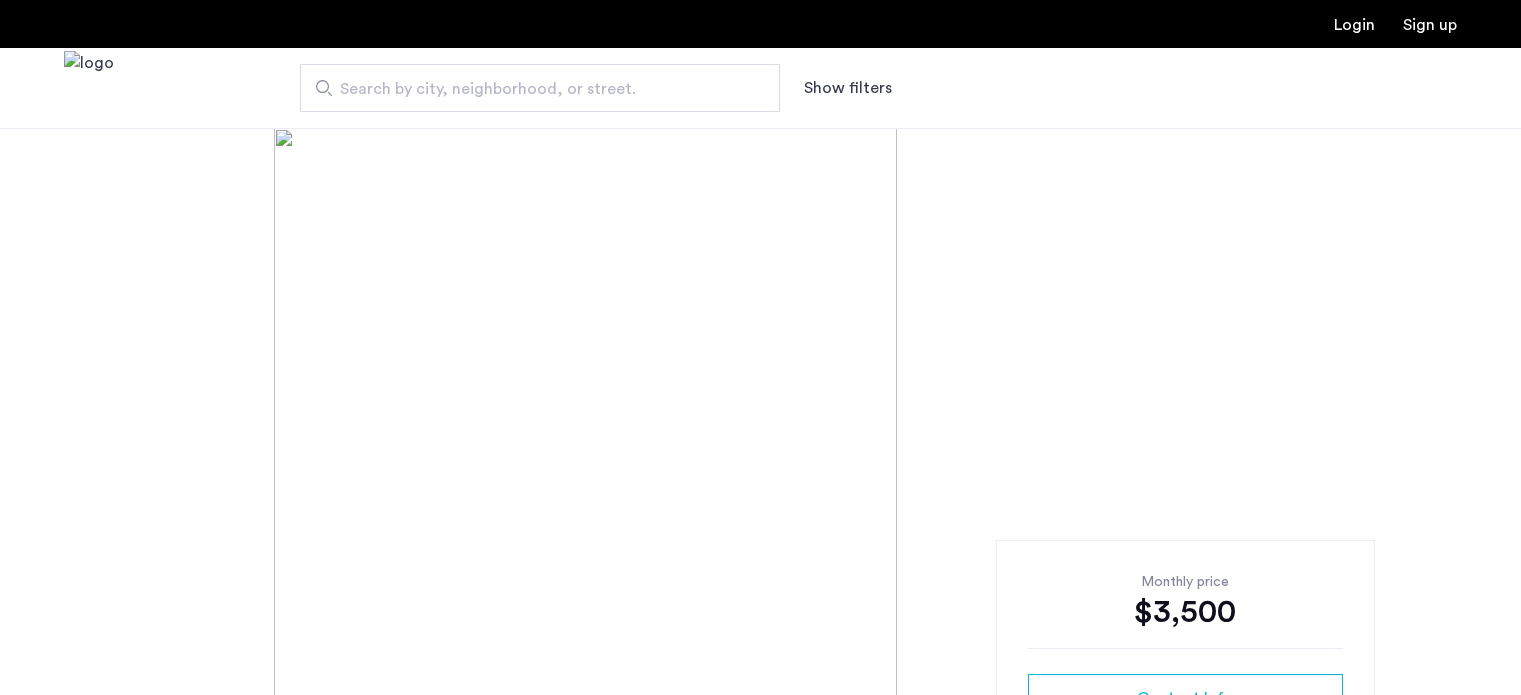 scroll, scrollTop: 0, scrollLeft: 0, axis: both 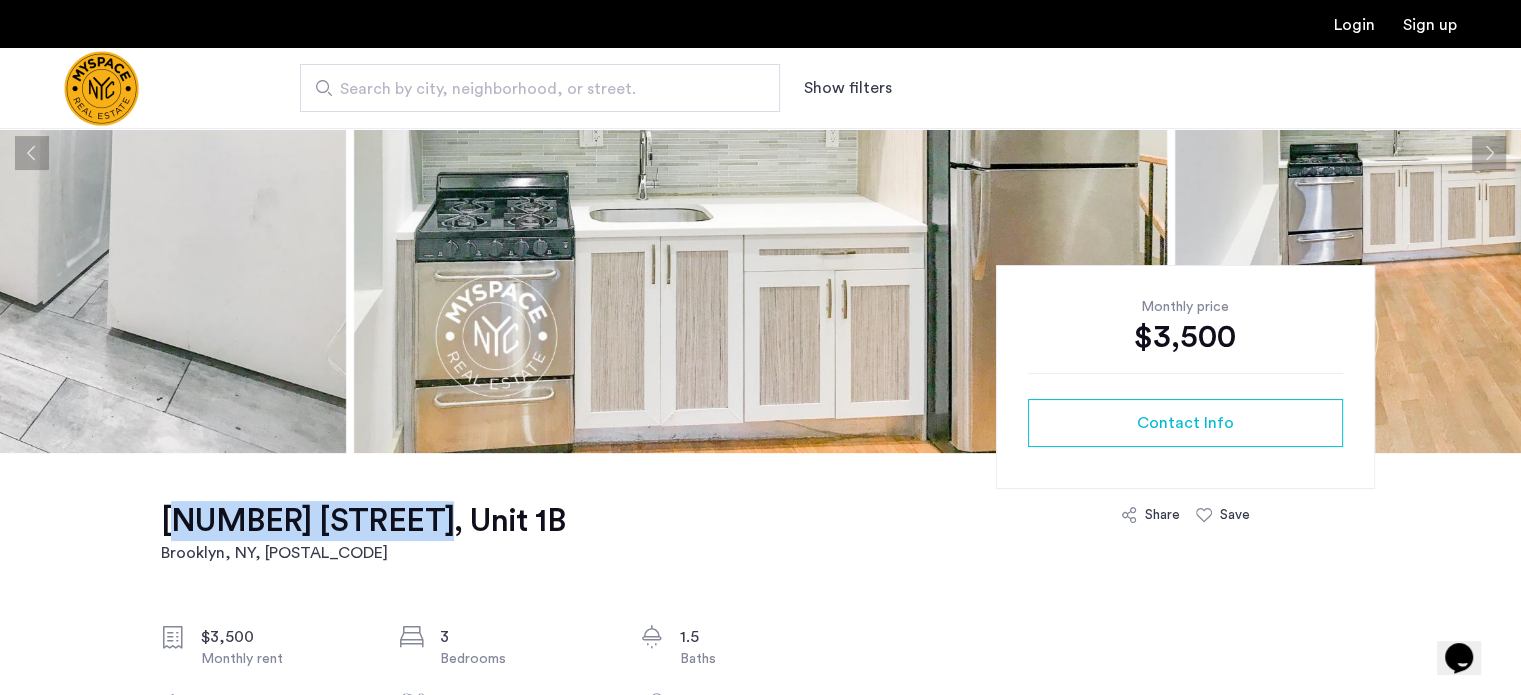 drag, startPoint x: 154, startPoint y: 508, endPoint x: 382, endPoint y: 515, distance: 228.10744 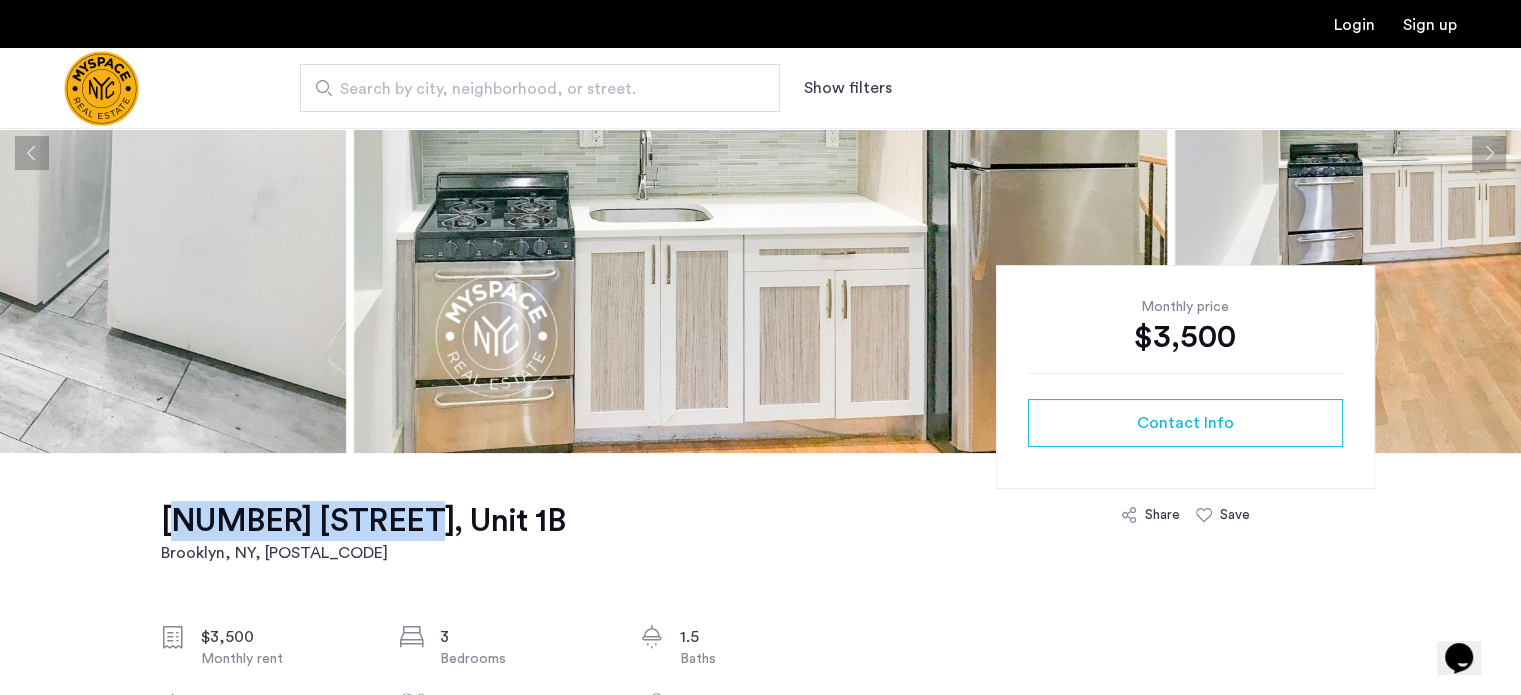 copy on "1629 St Johns P" 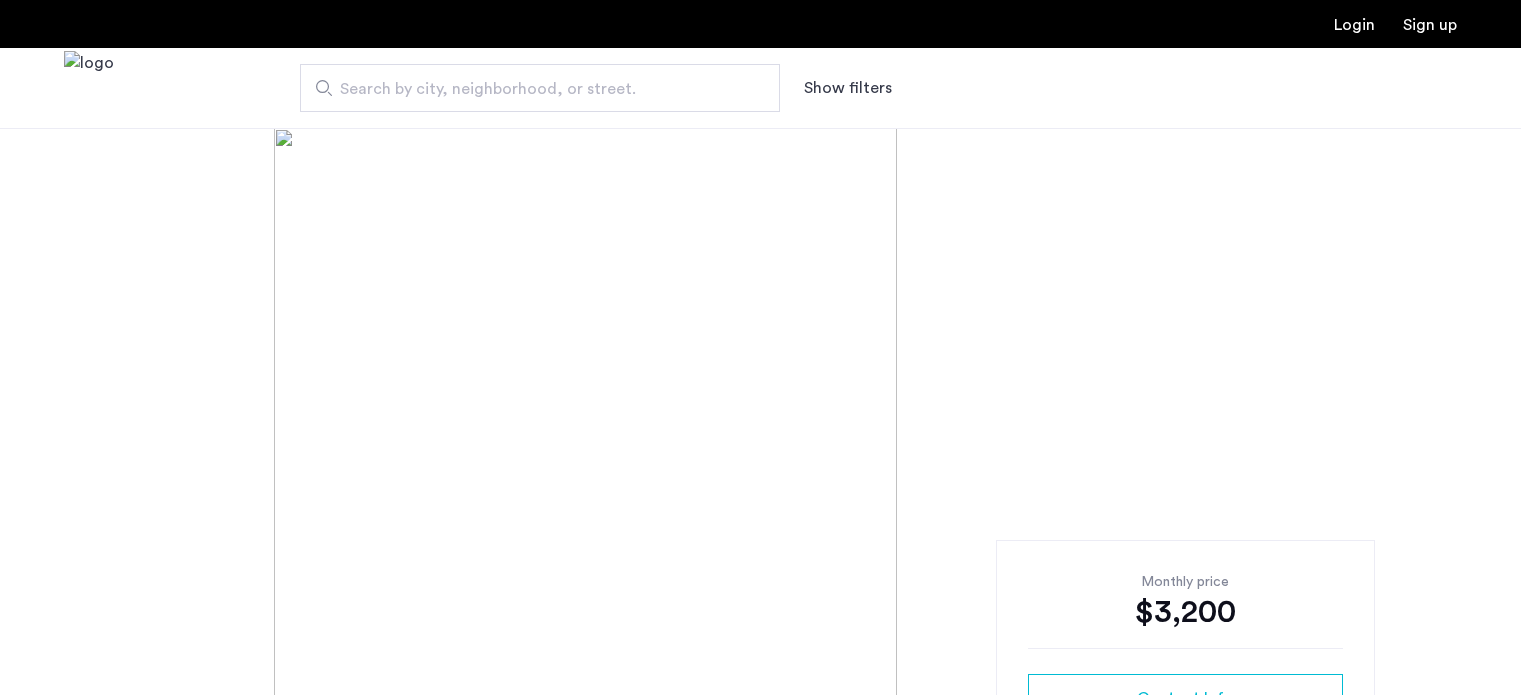 scroll, scrollTop: 0, scrollLeft: 0, axis: both 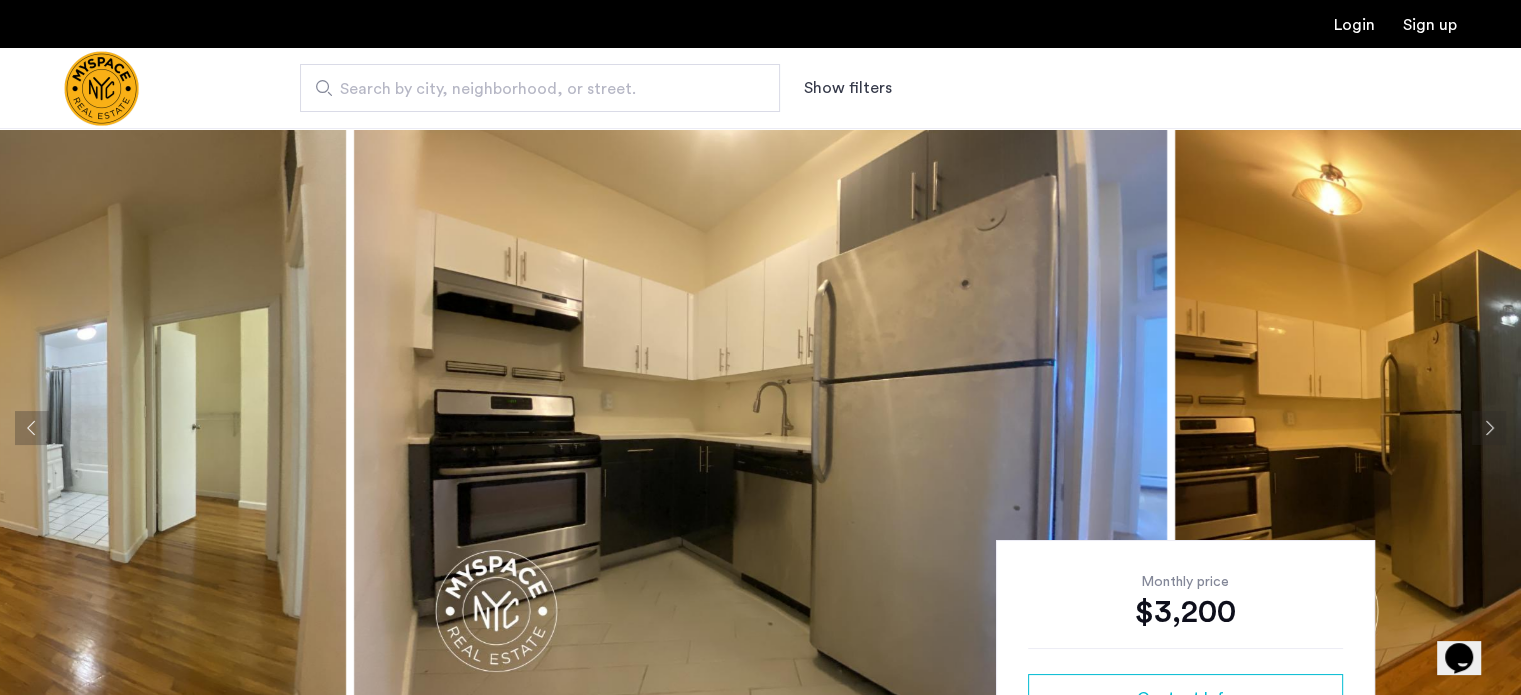 click 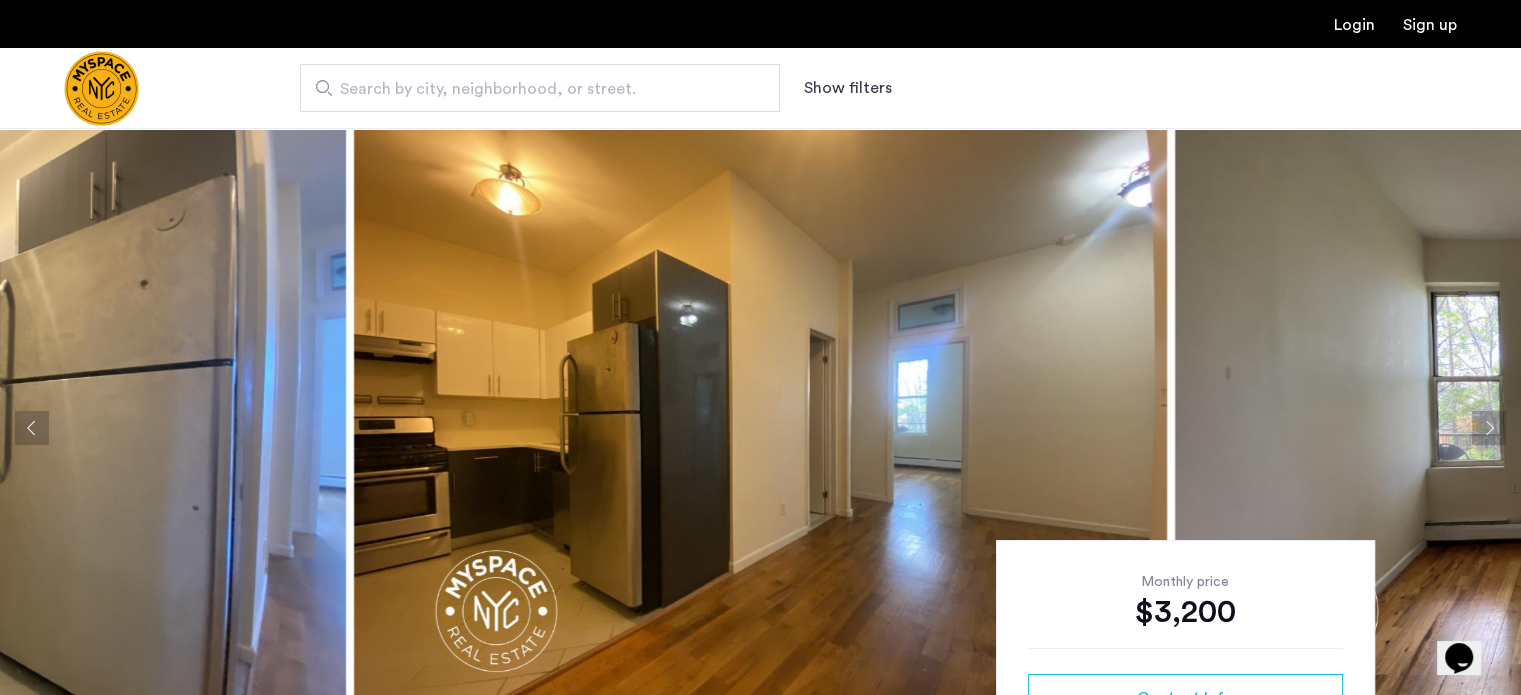 click 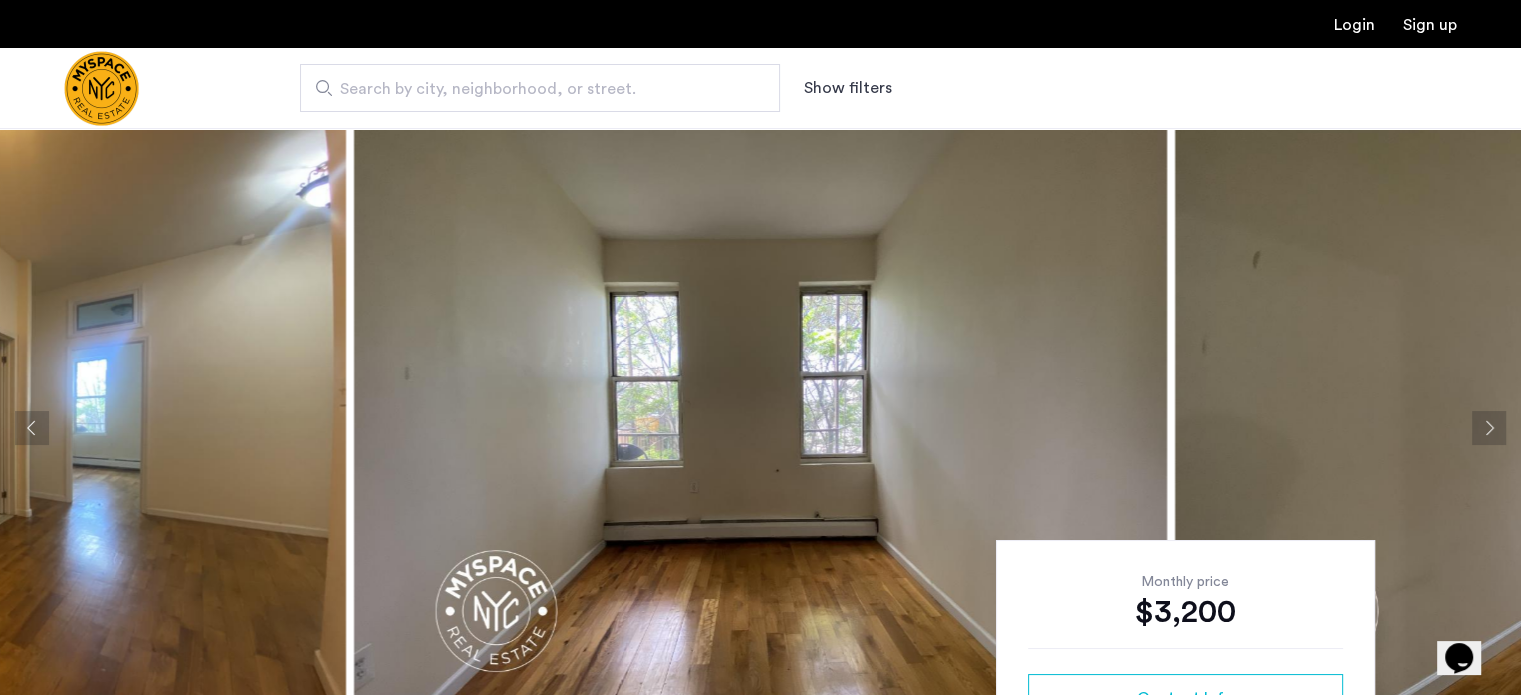 click 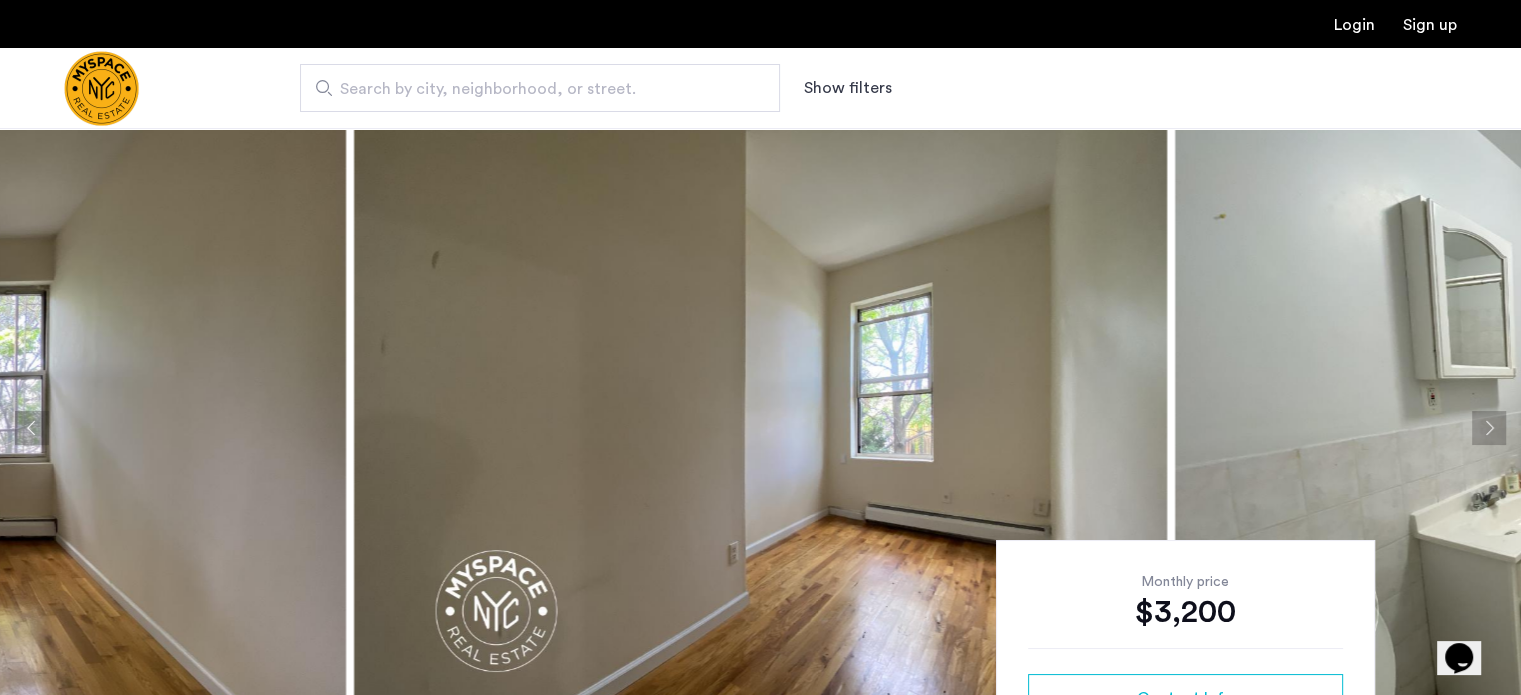 click 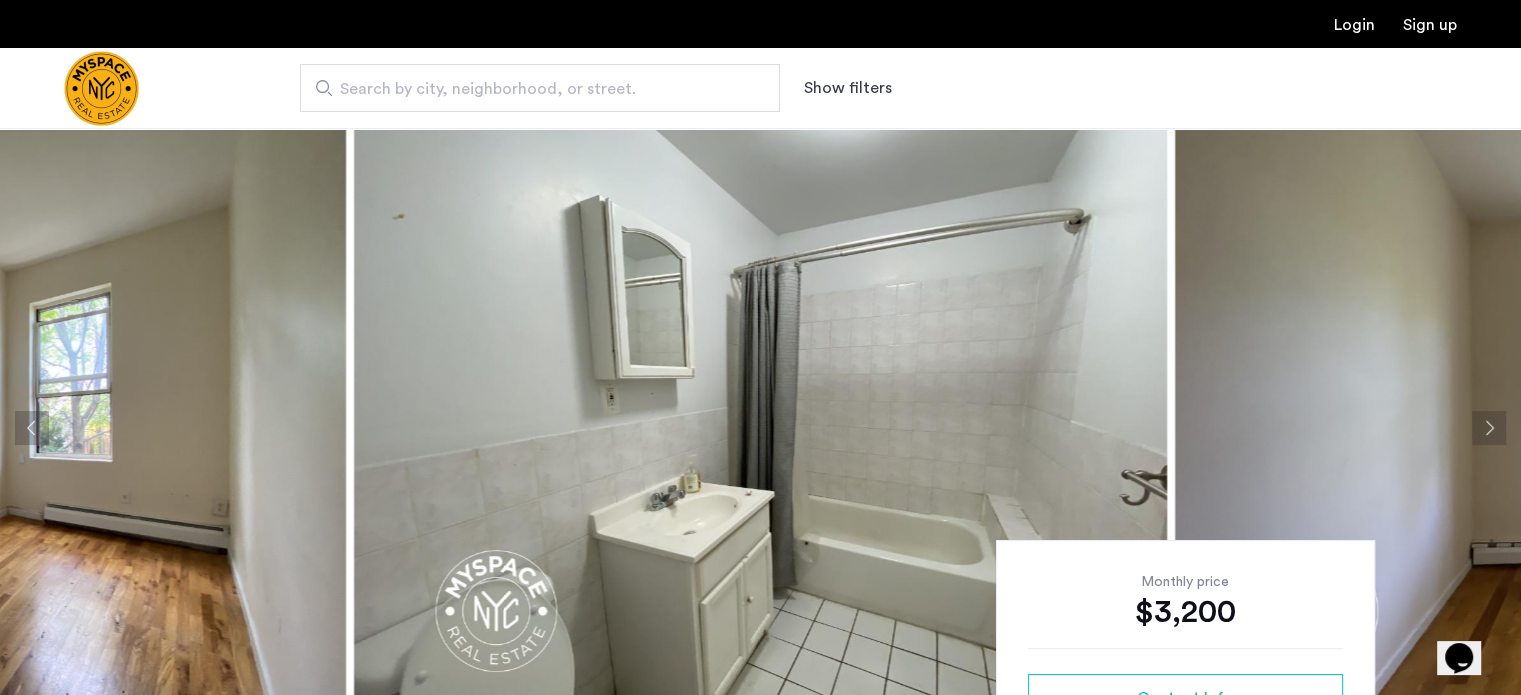 click 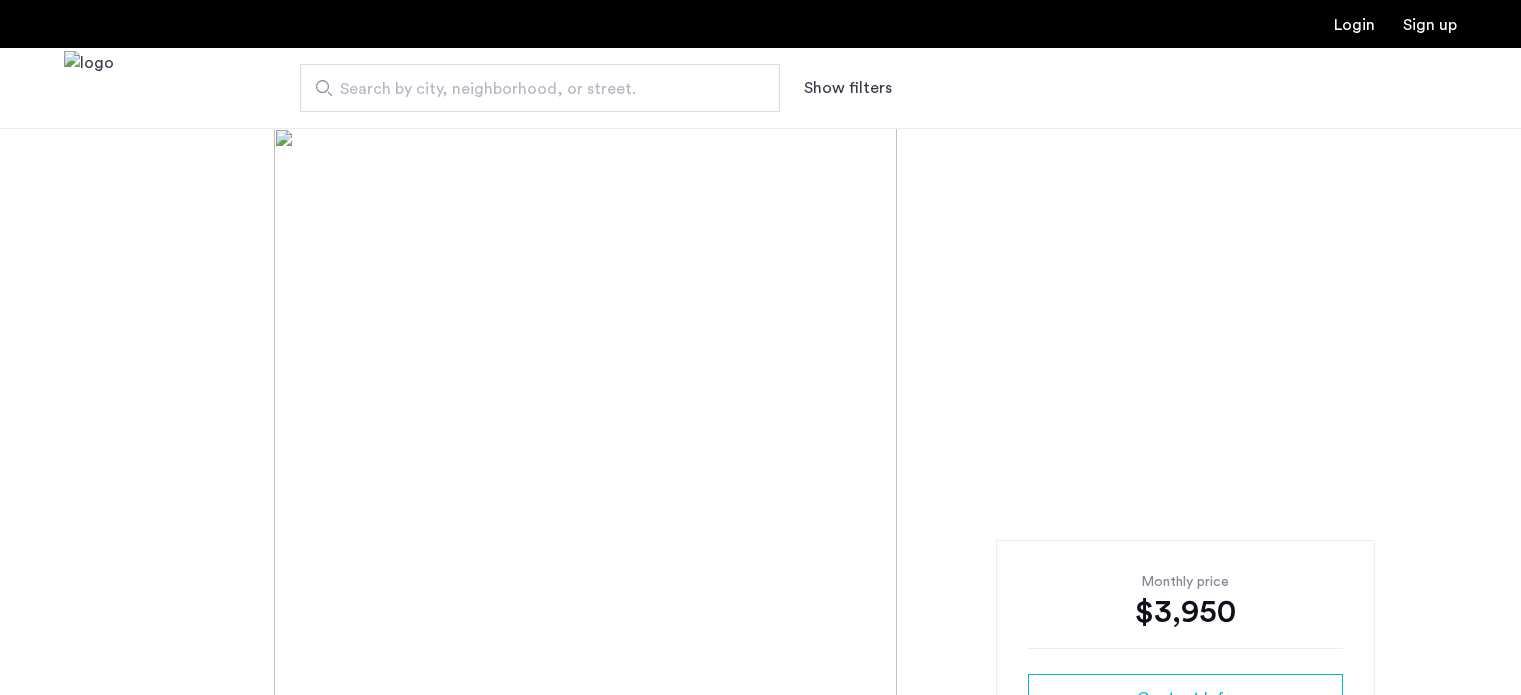 scroll, scrollTop: 0, scrollLeft: 0, axis: both 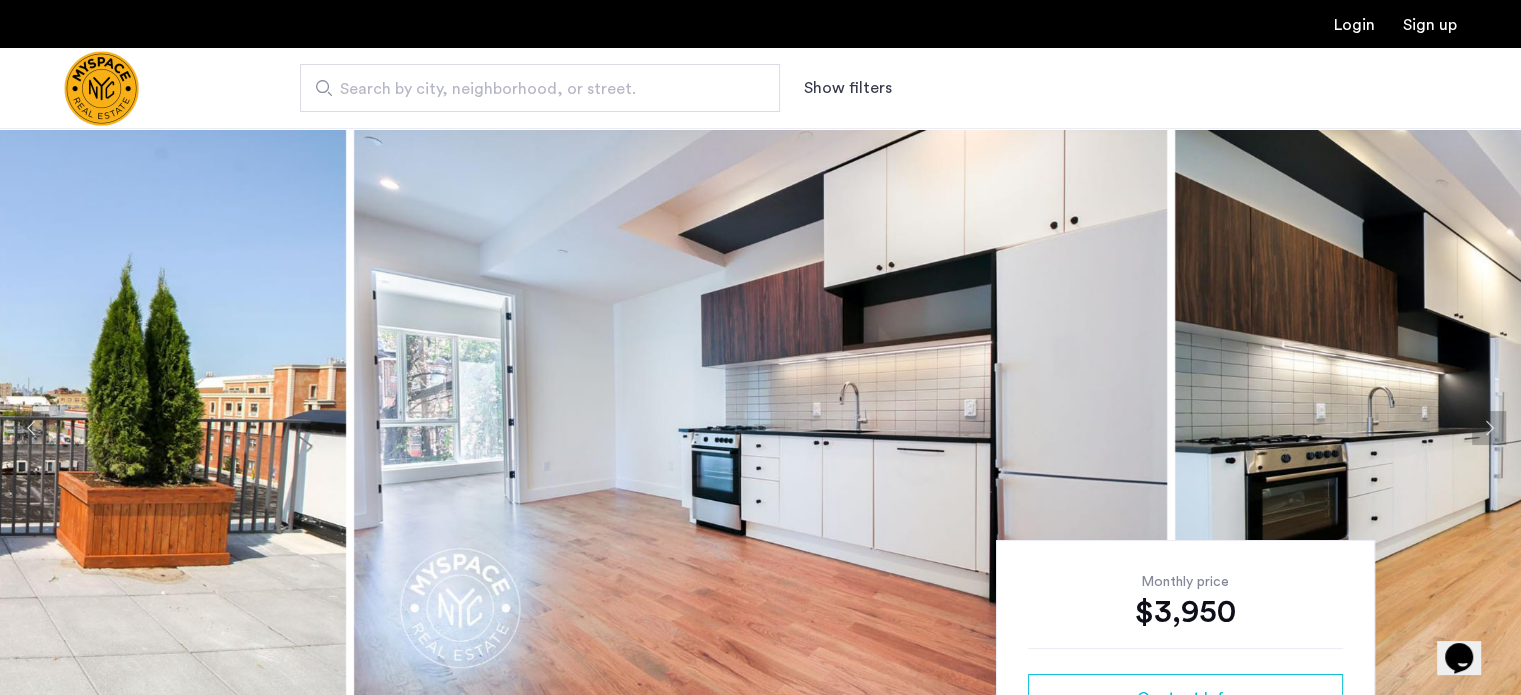 click 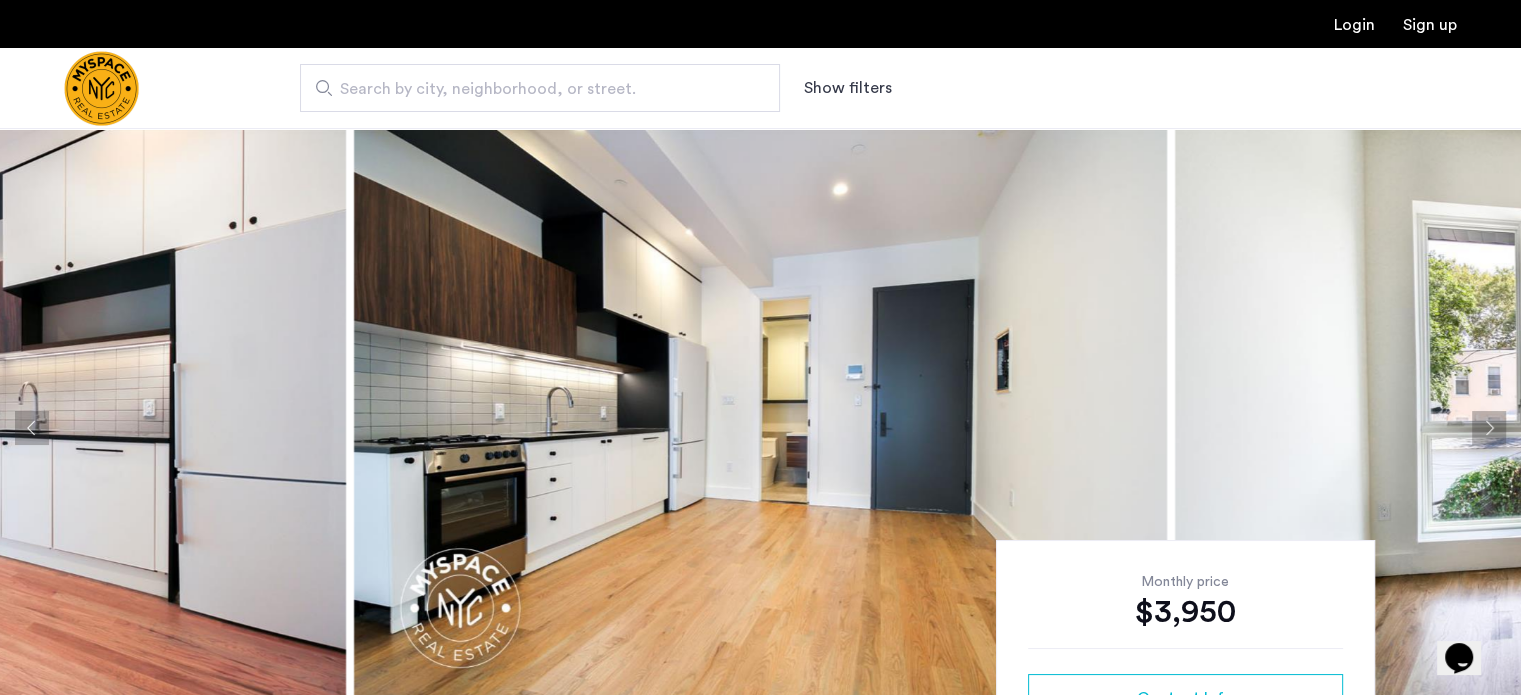 click 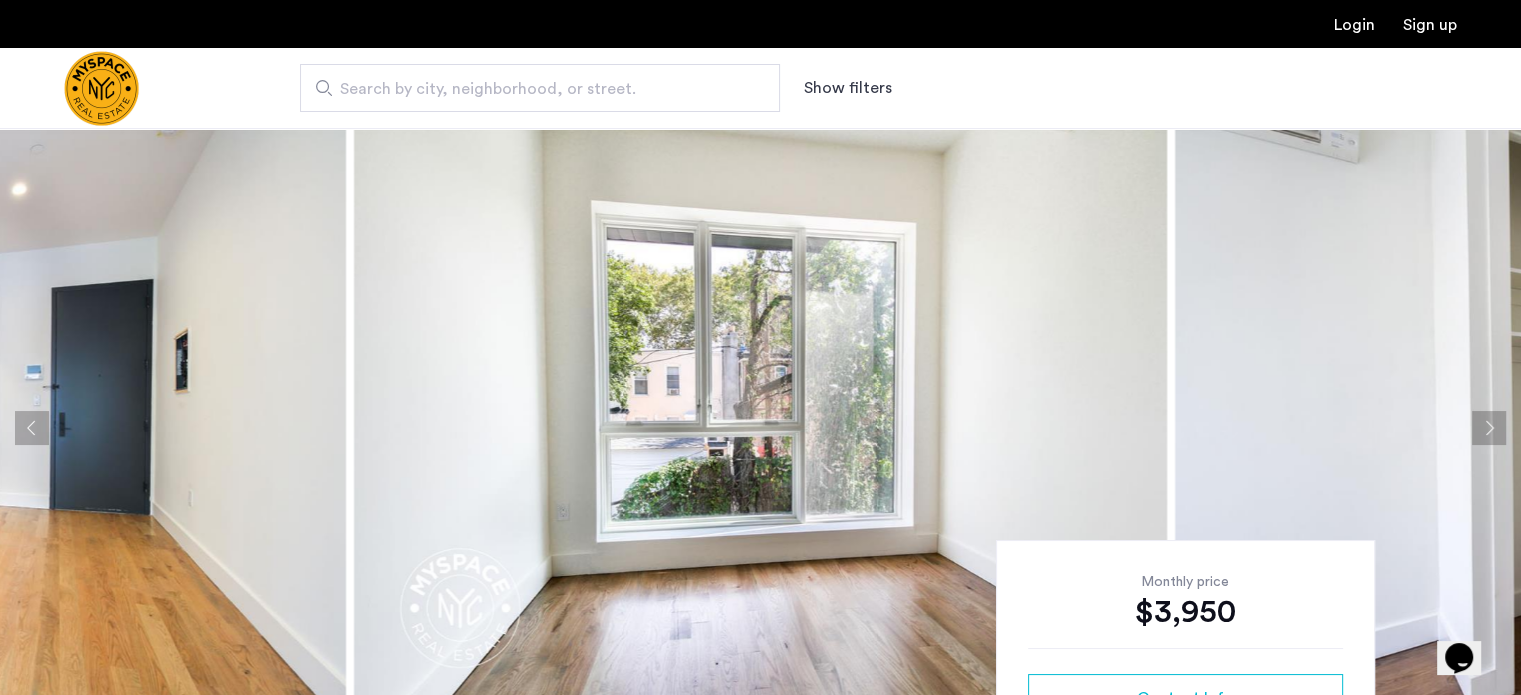 click 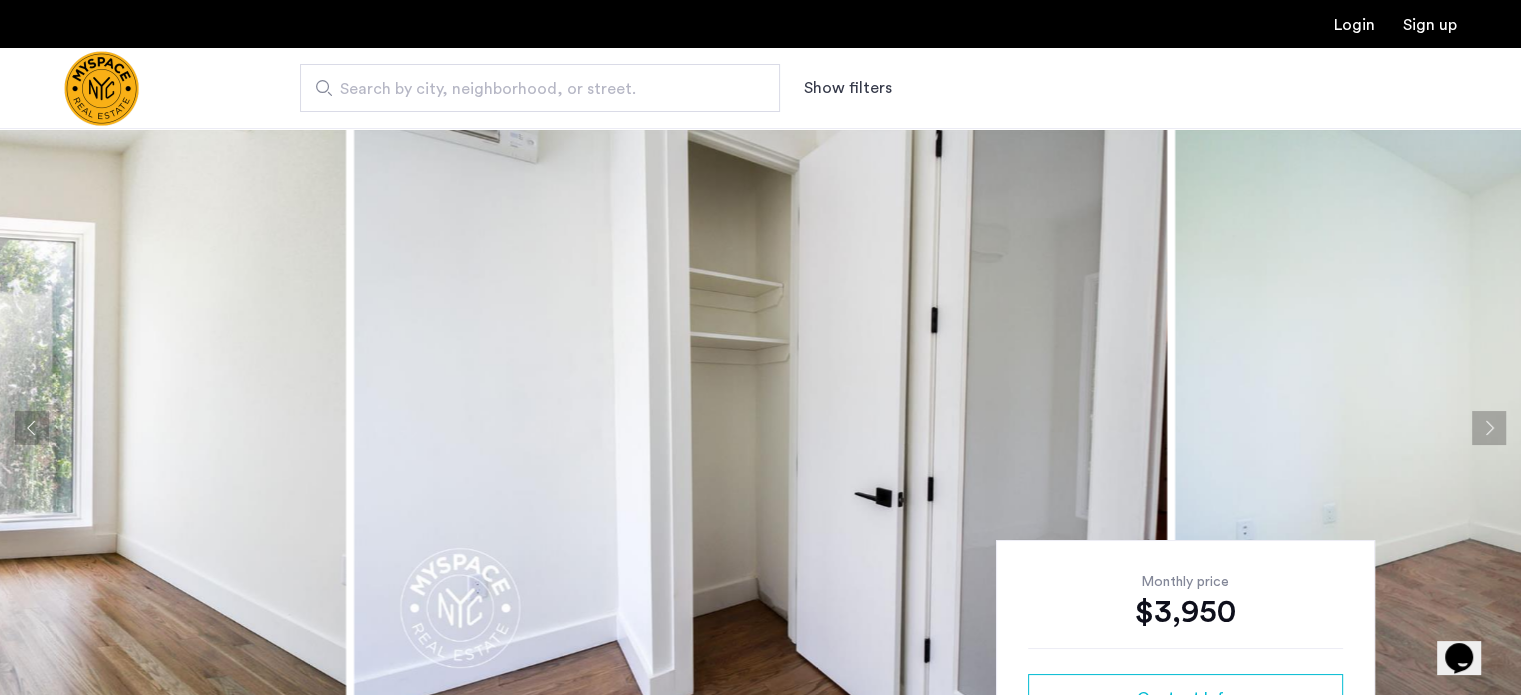 click 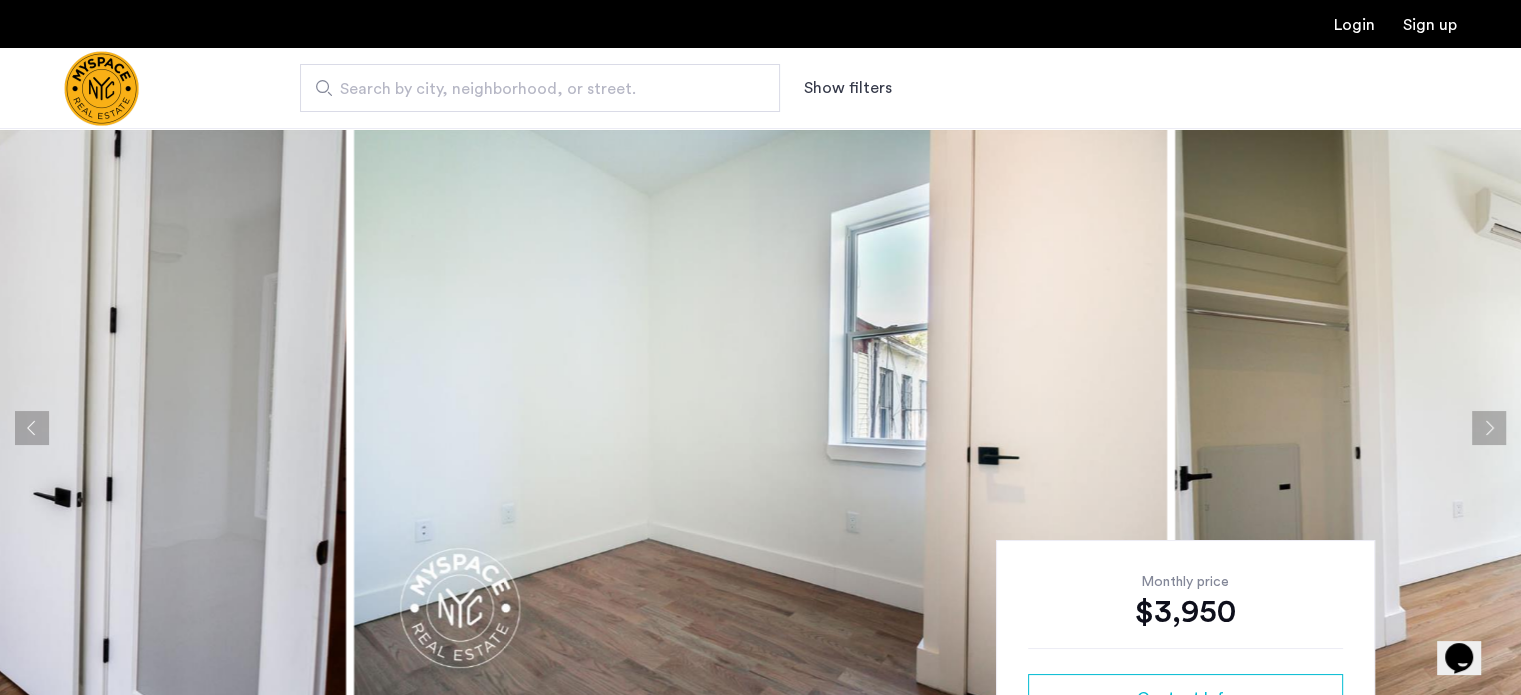 click 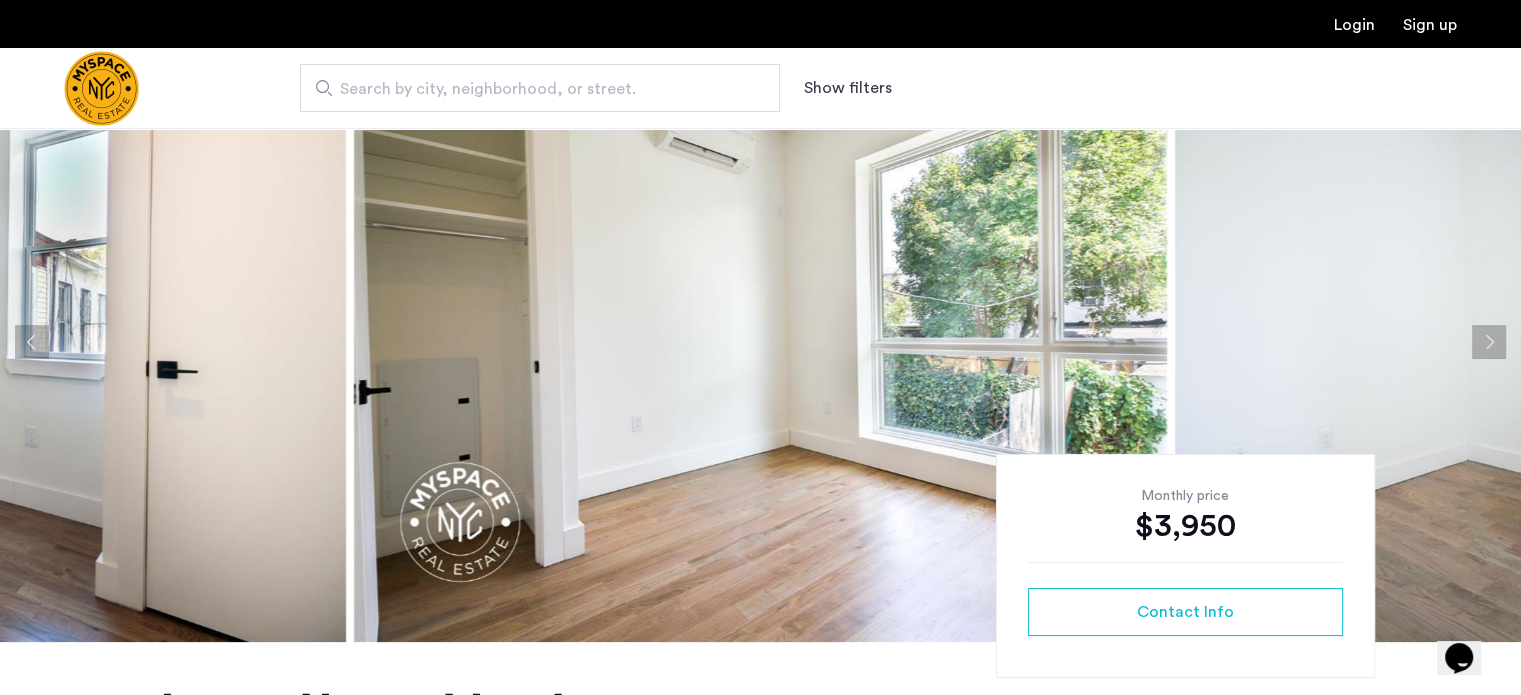 scroll, scrollTop: 88, scrollLeft: 0, axis: vertical 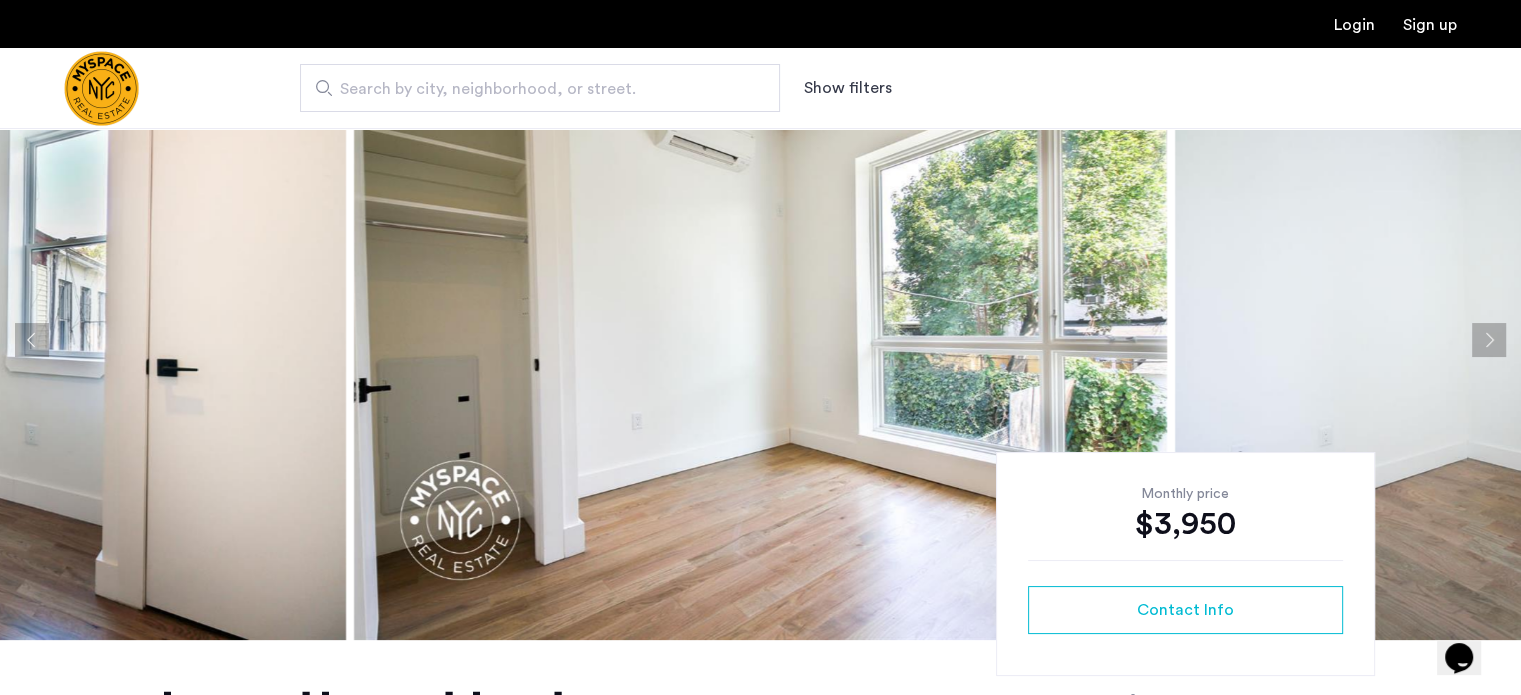 click 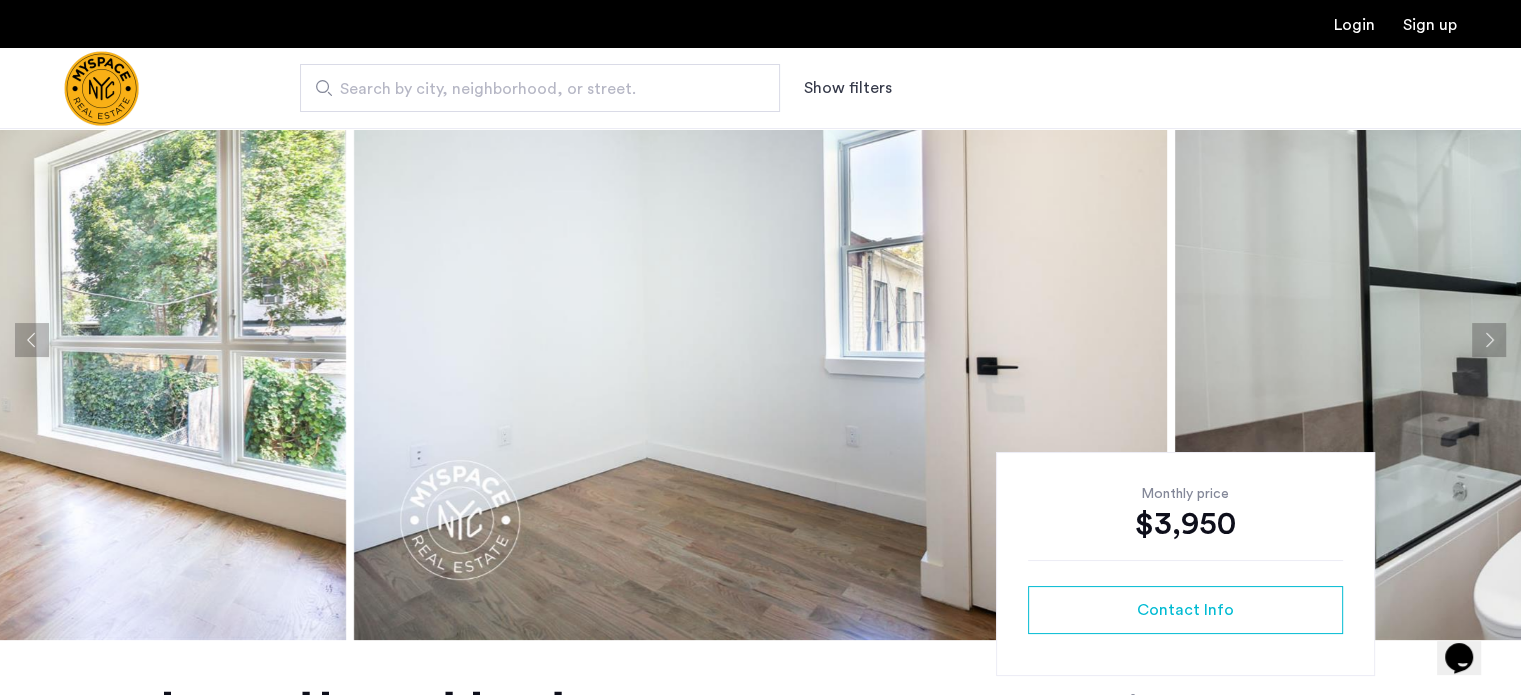 click 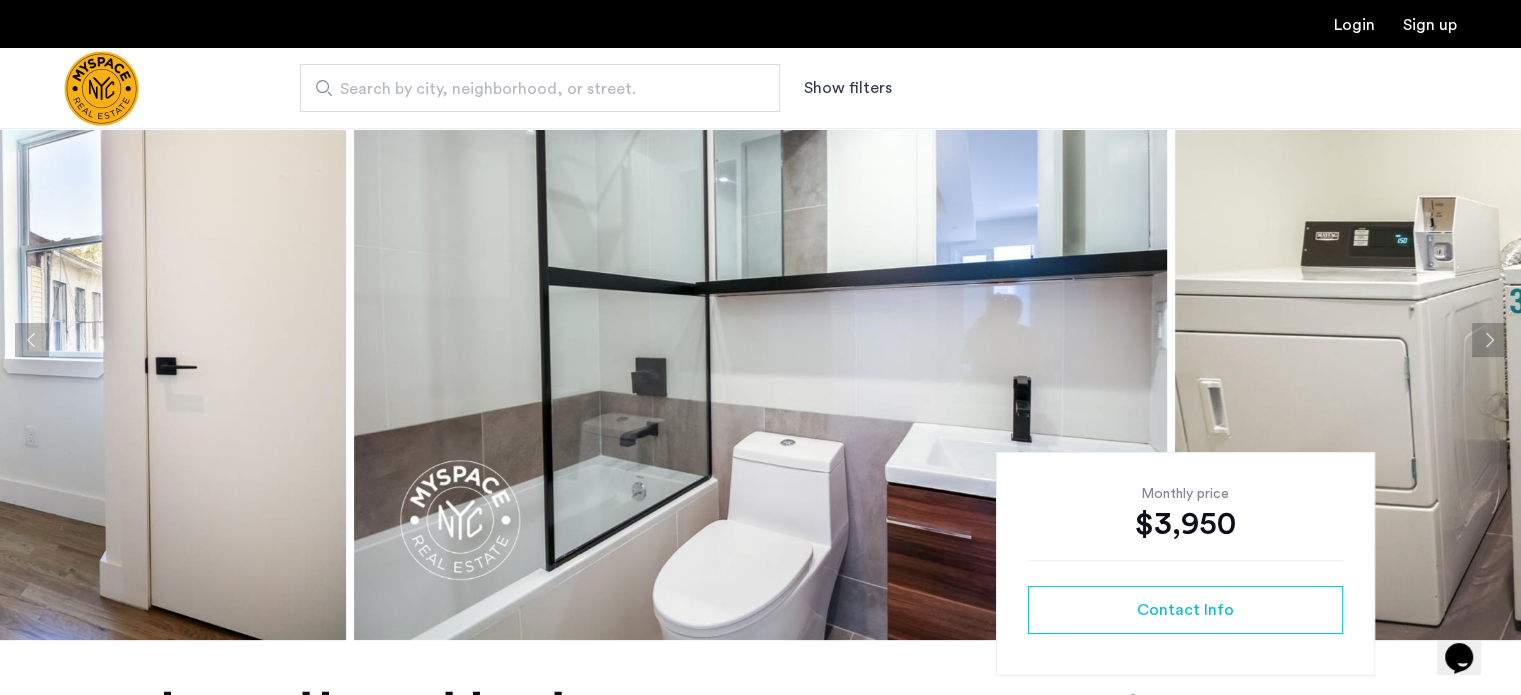 click 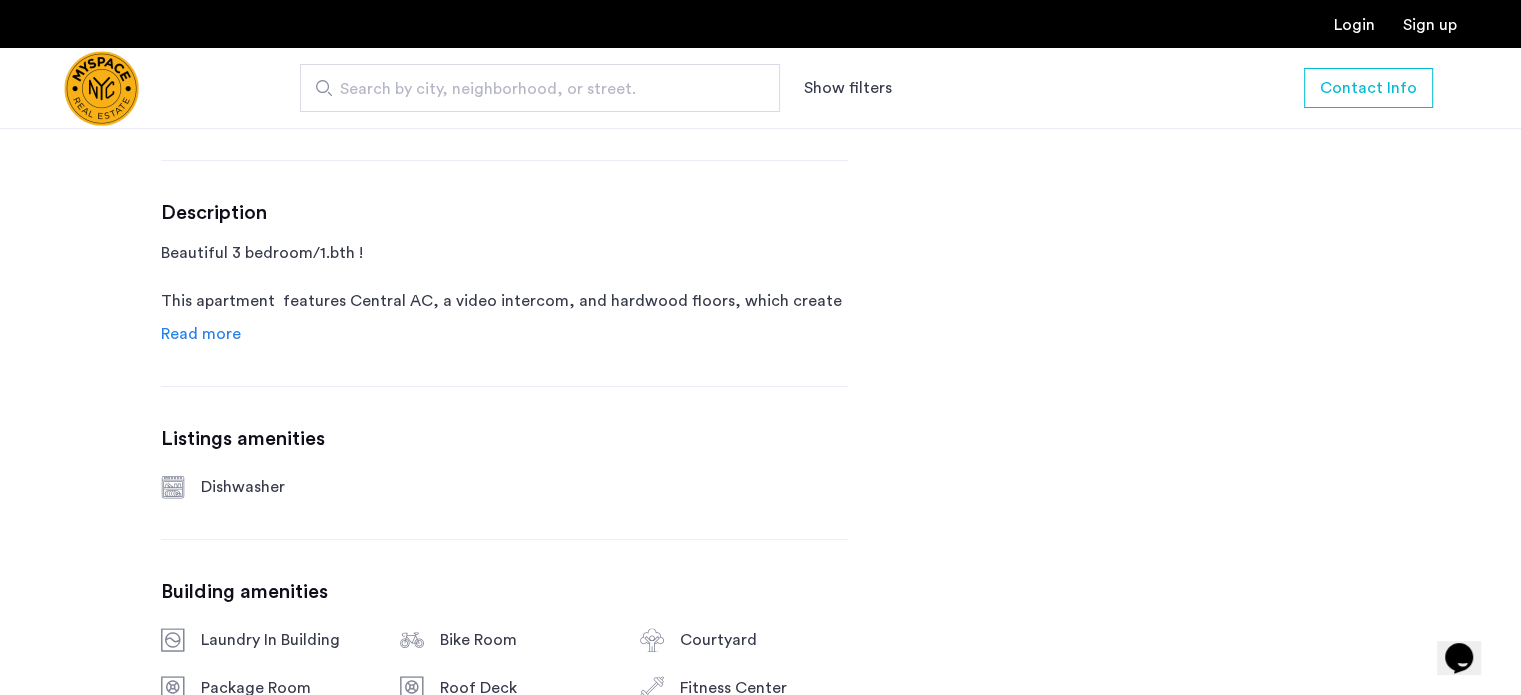 scroll, scrollTop: 893, scrollLeft: 0, axis: vertical 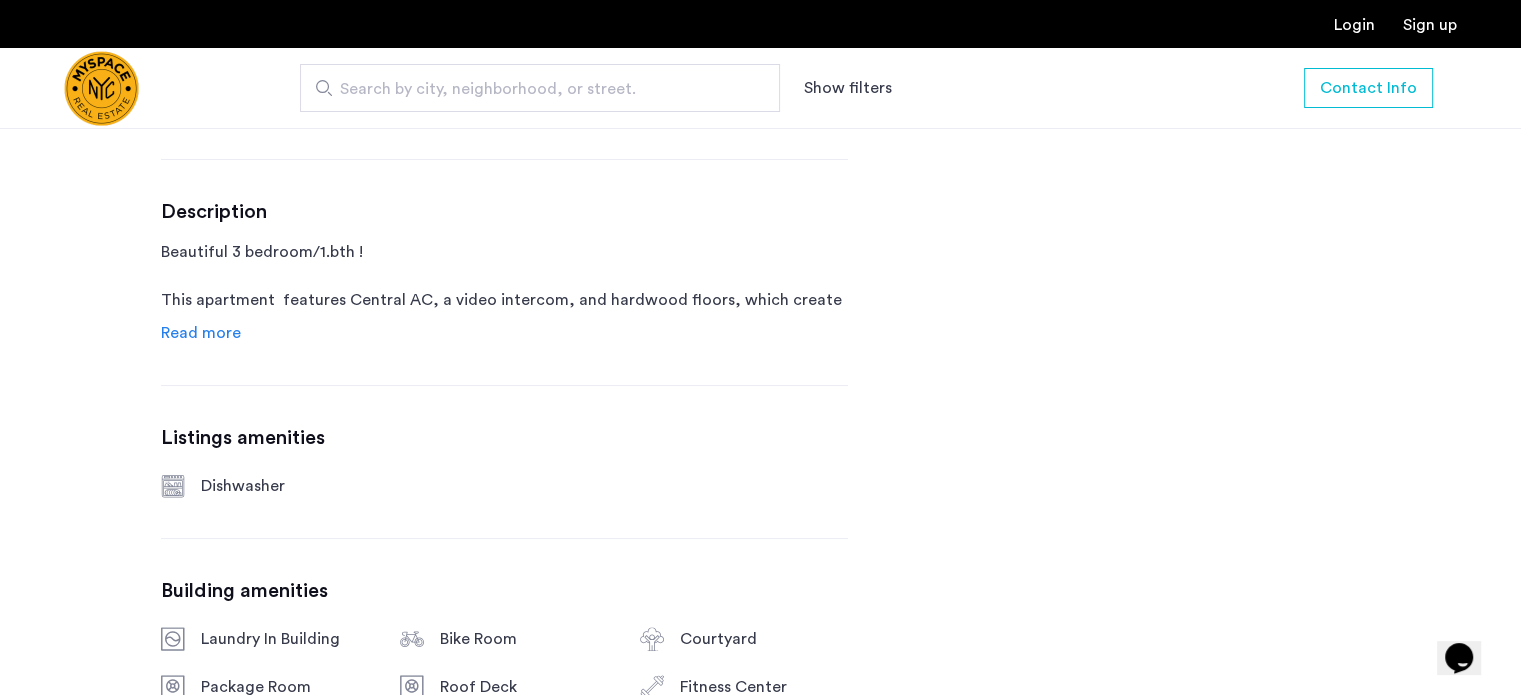 click on "Read more" 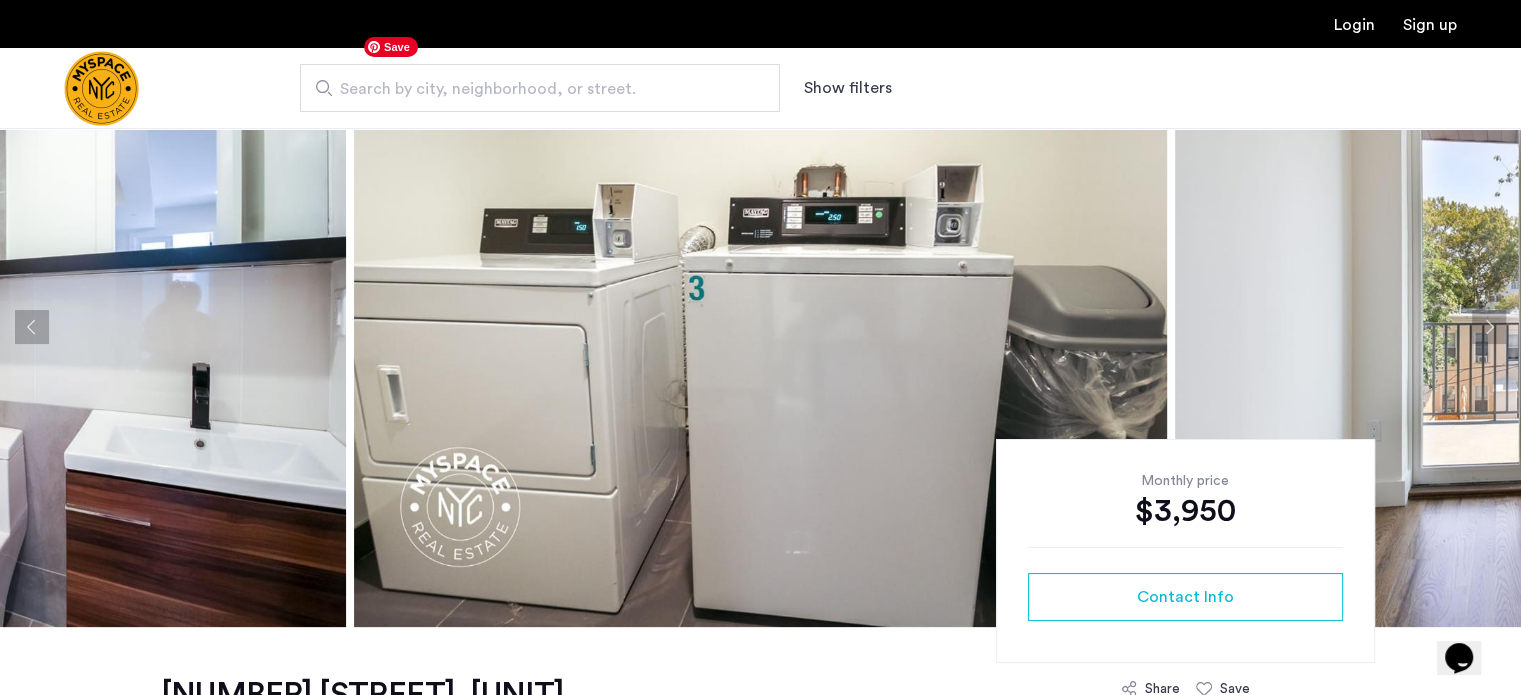 scroll, scrollTop: 0, scrollLeft: 0, axis: both 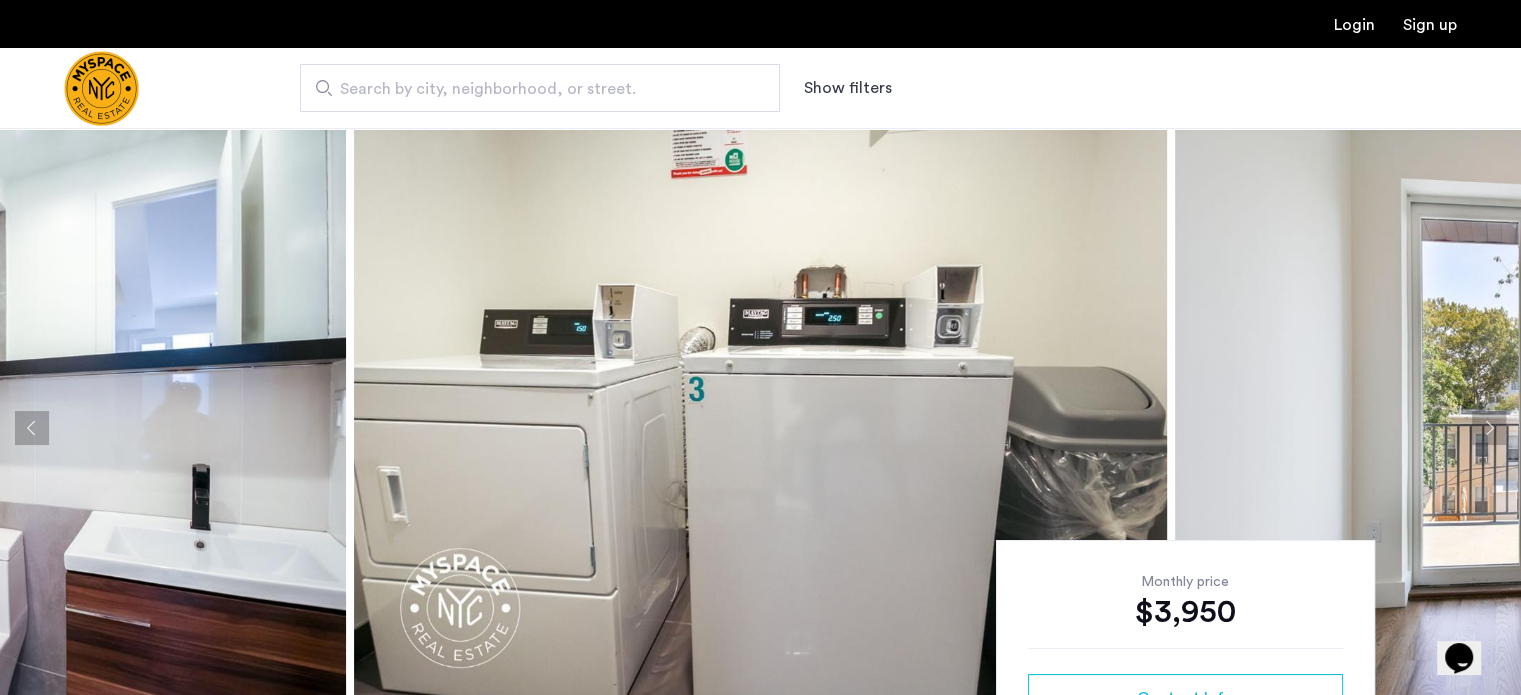 click 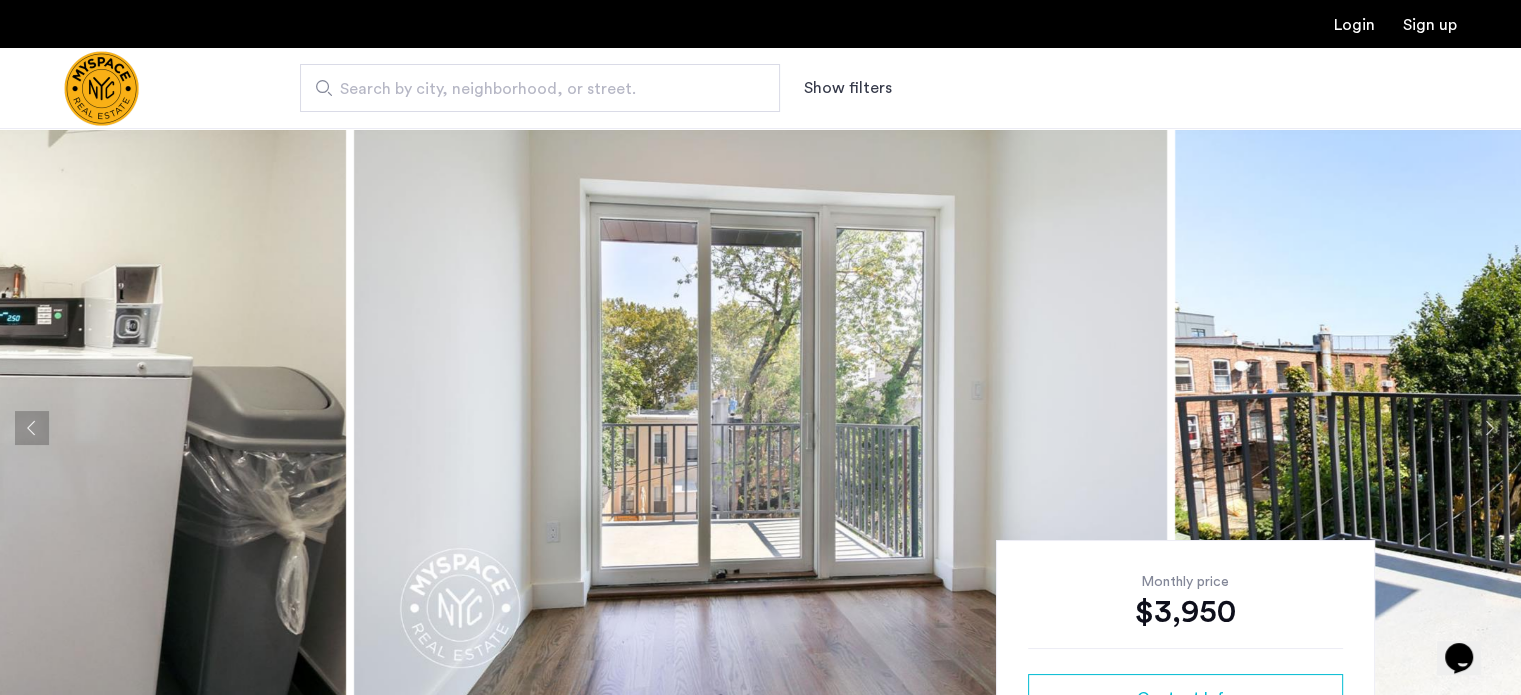 click 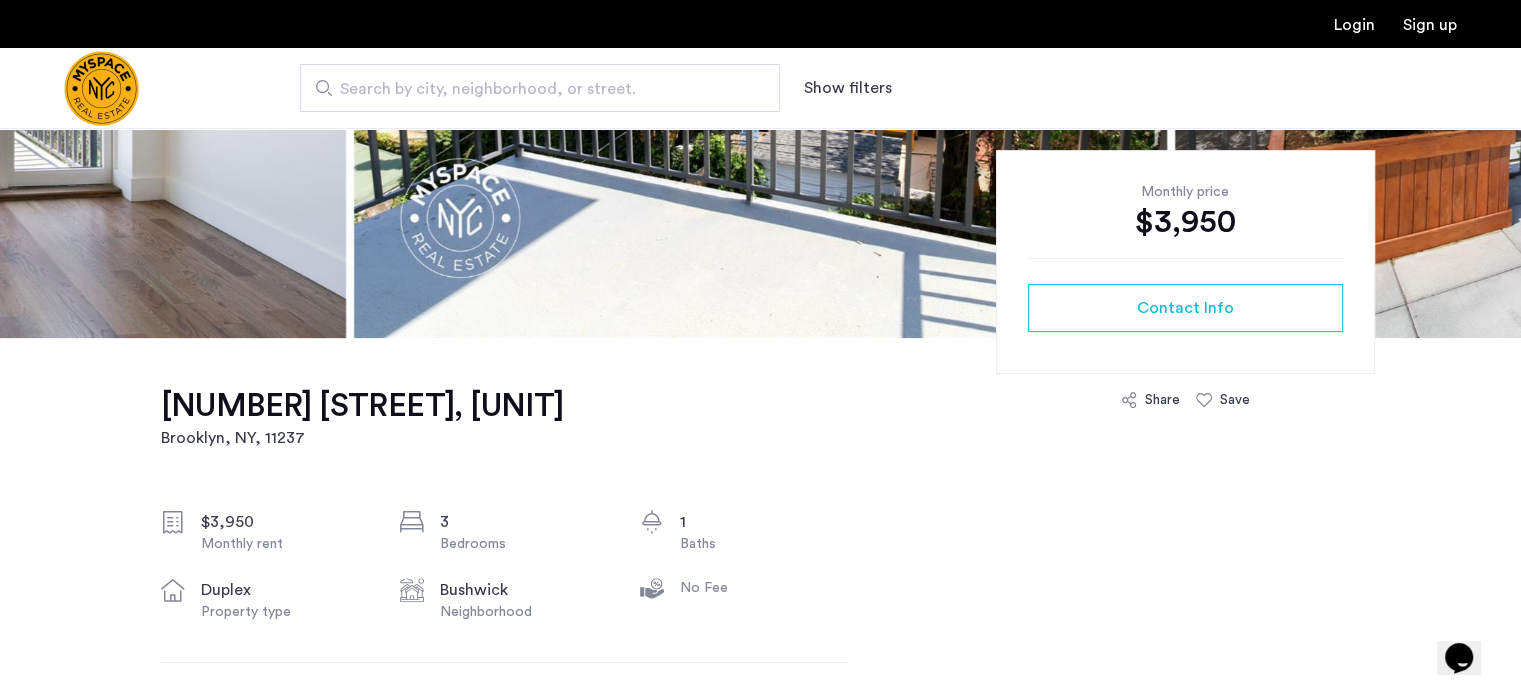scroll, scrollTop: 0, scrollLeft: 0, axis: both 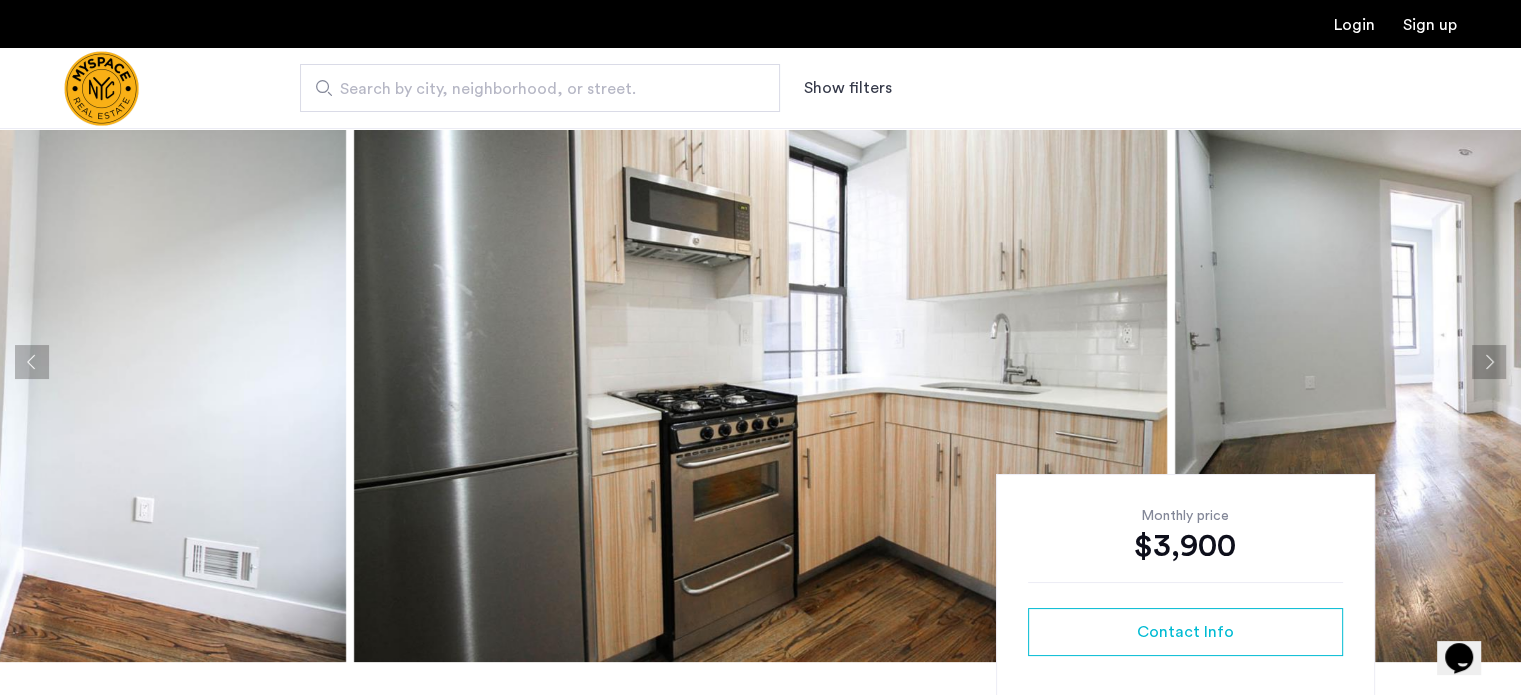 click 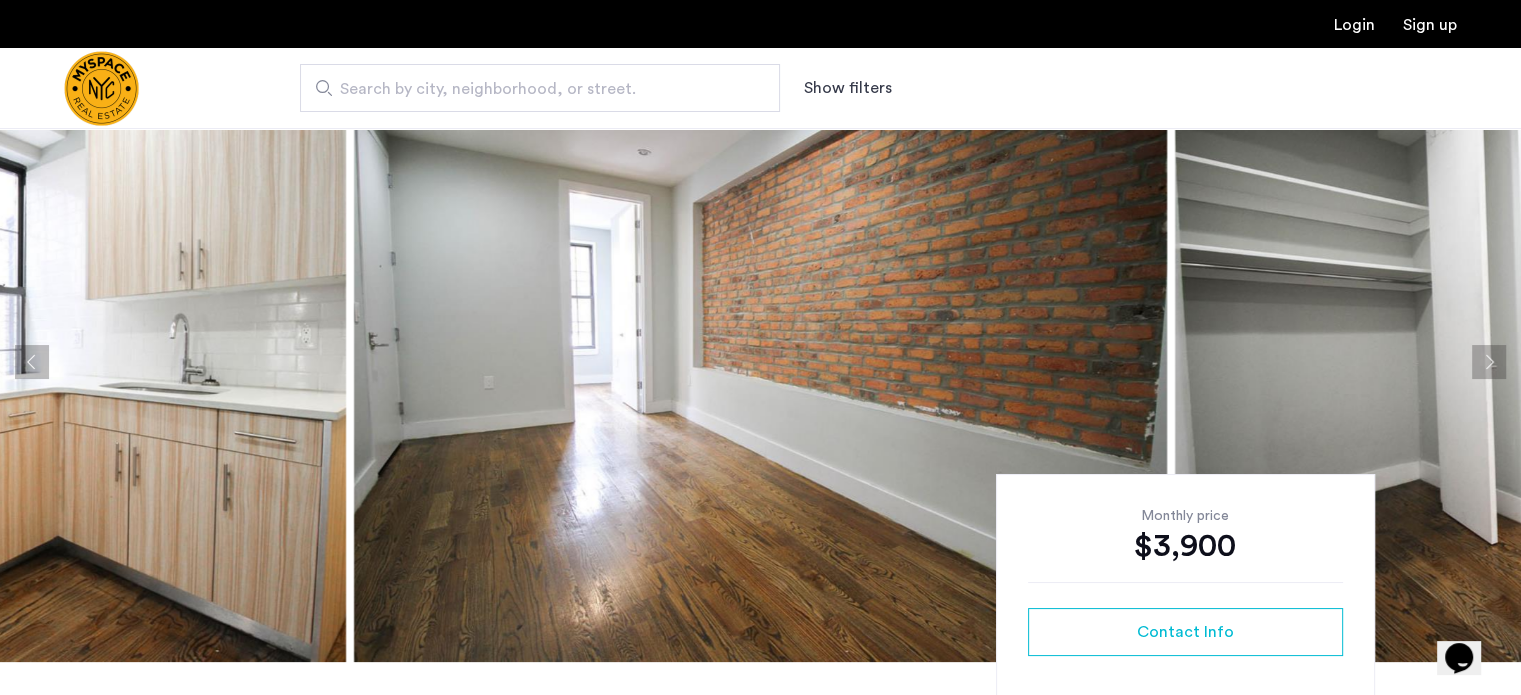 click 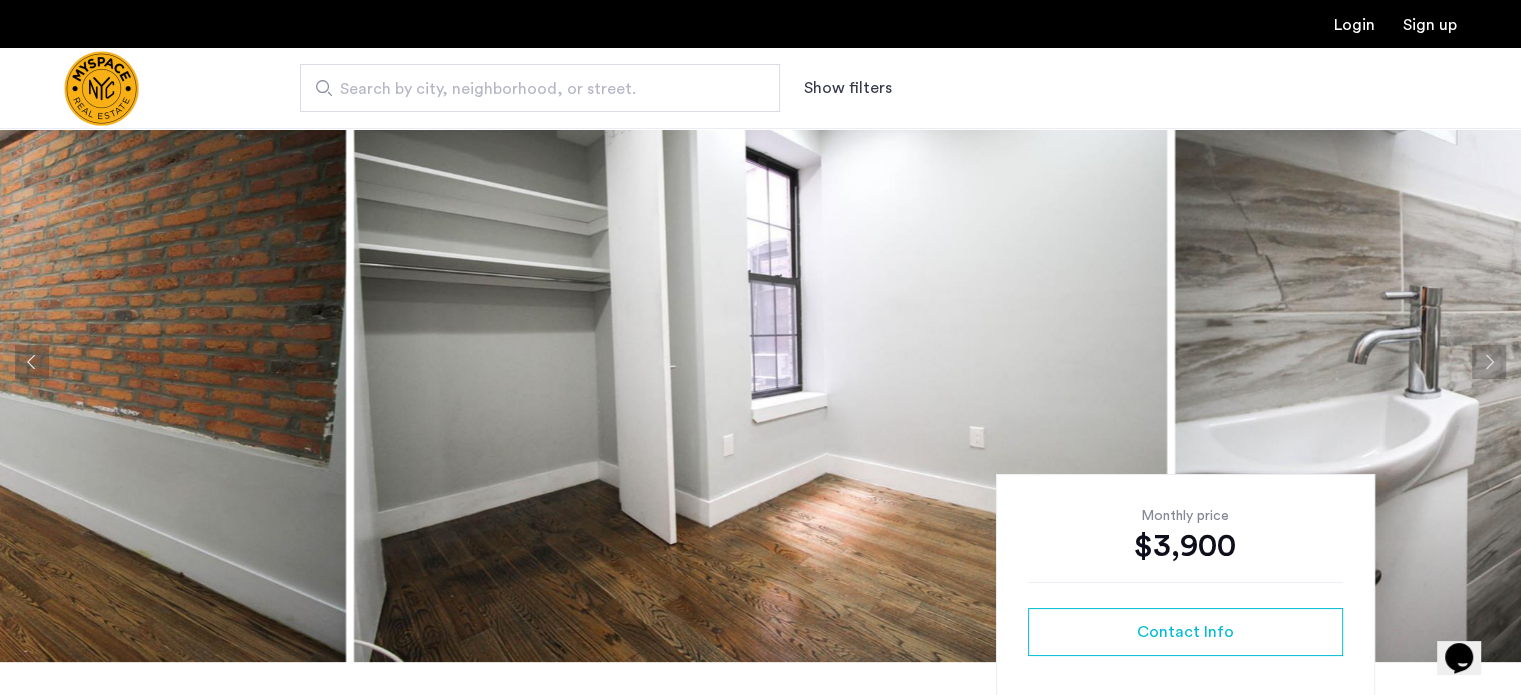 click 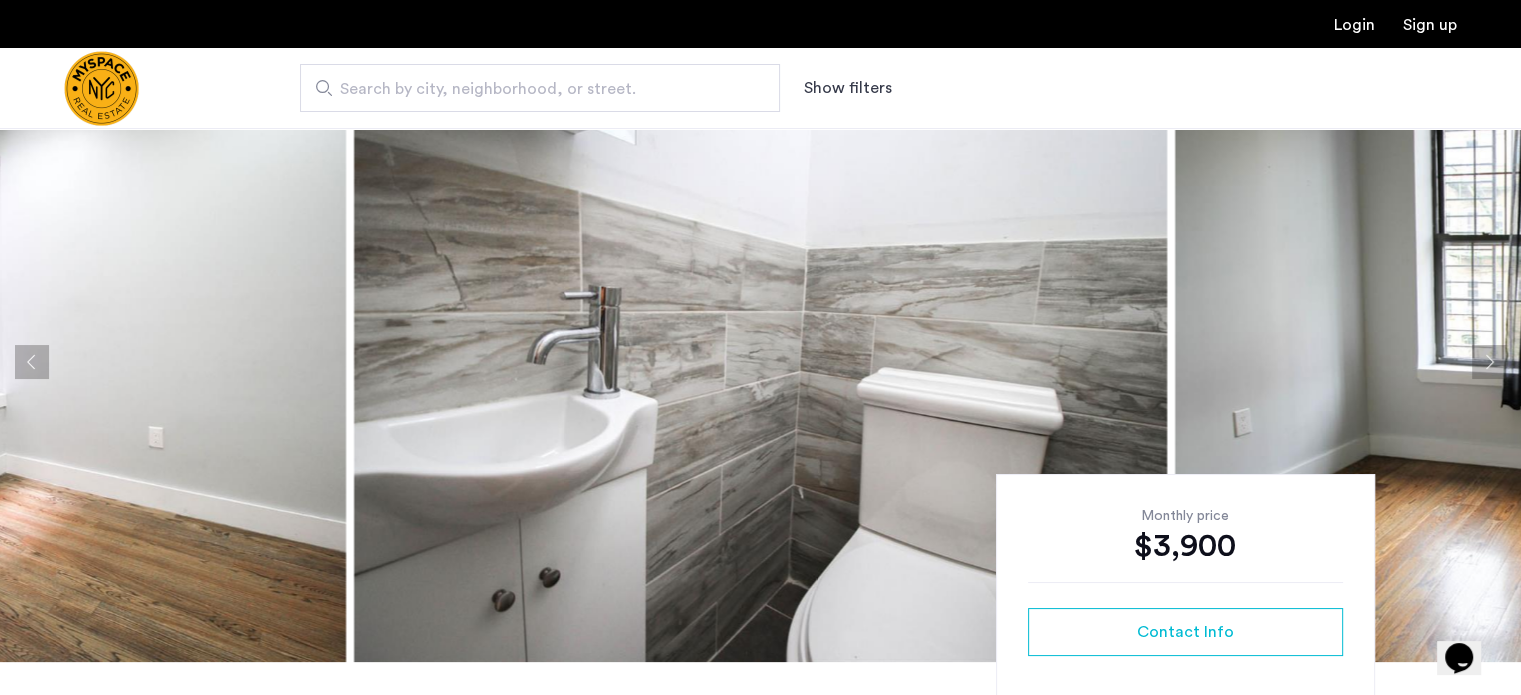 click 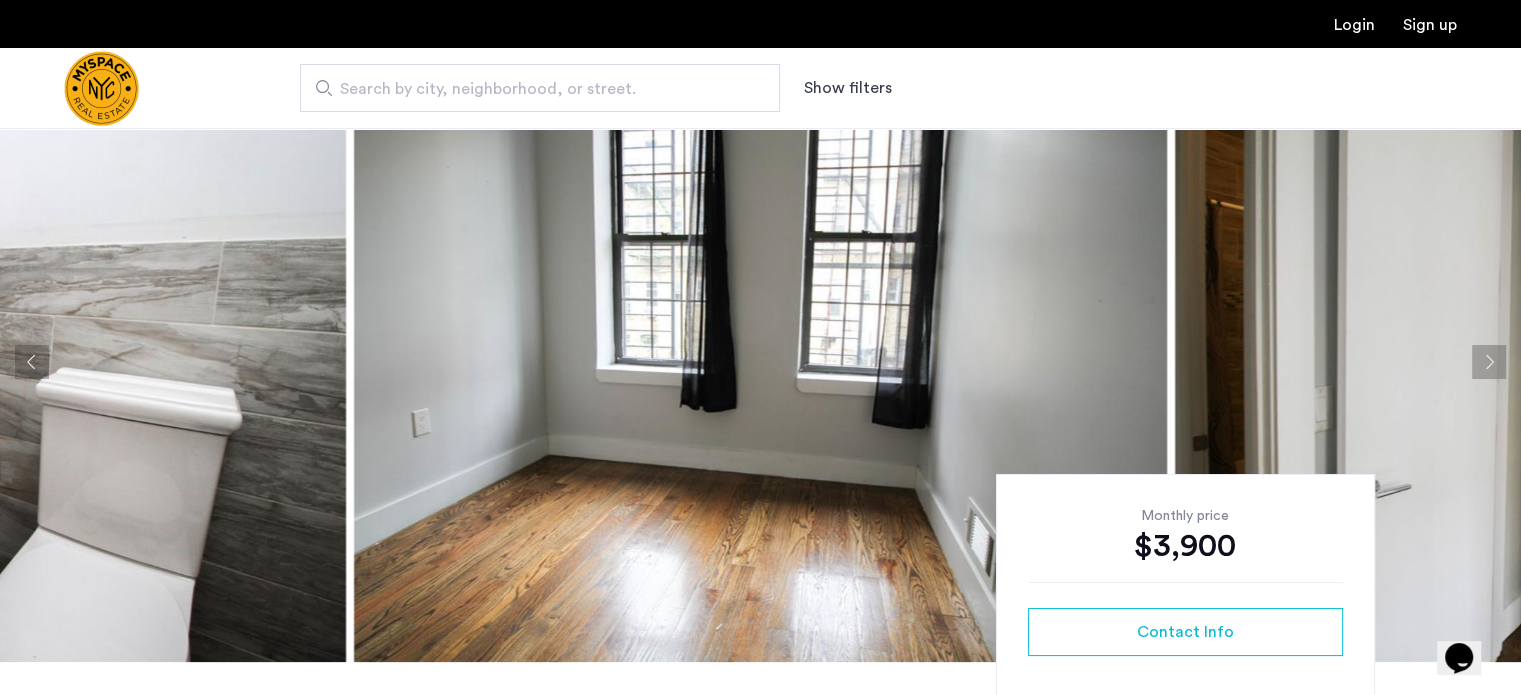 click 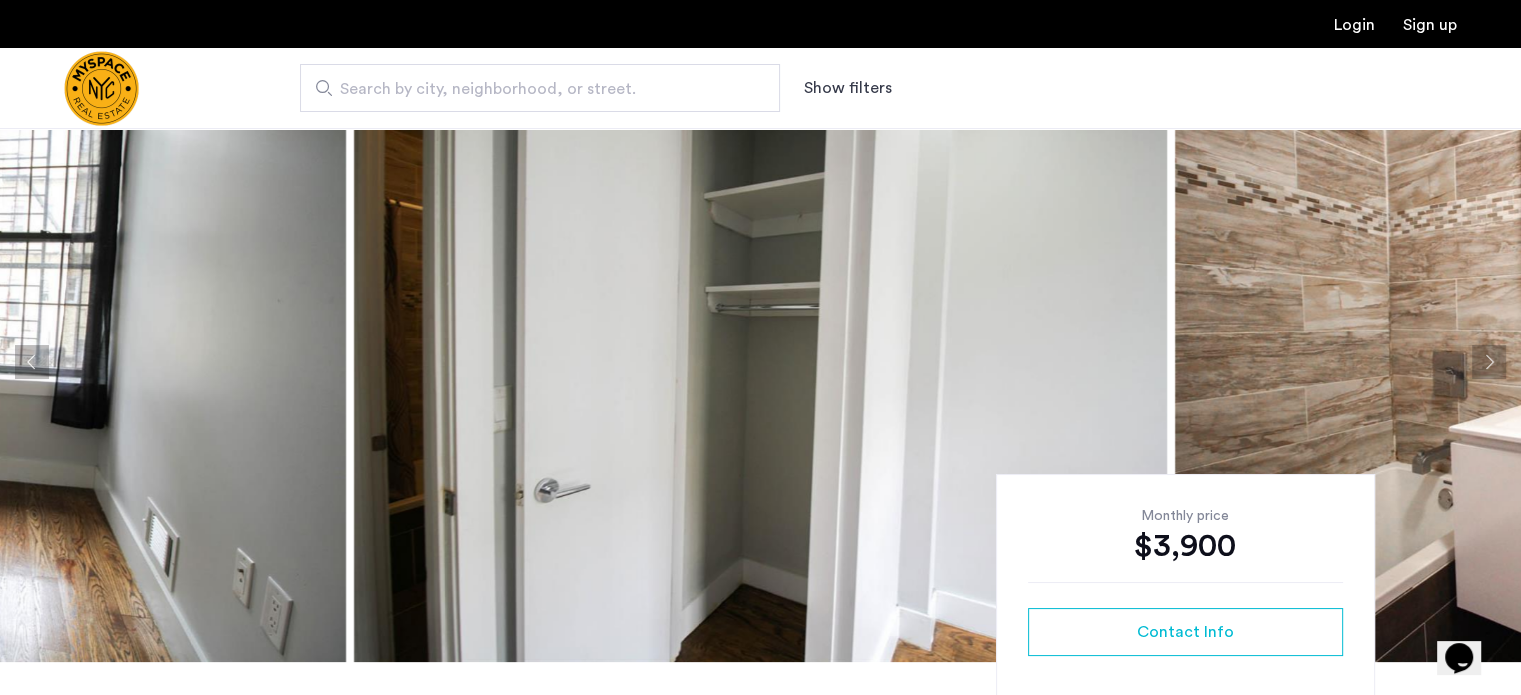 click 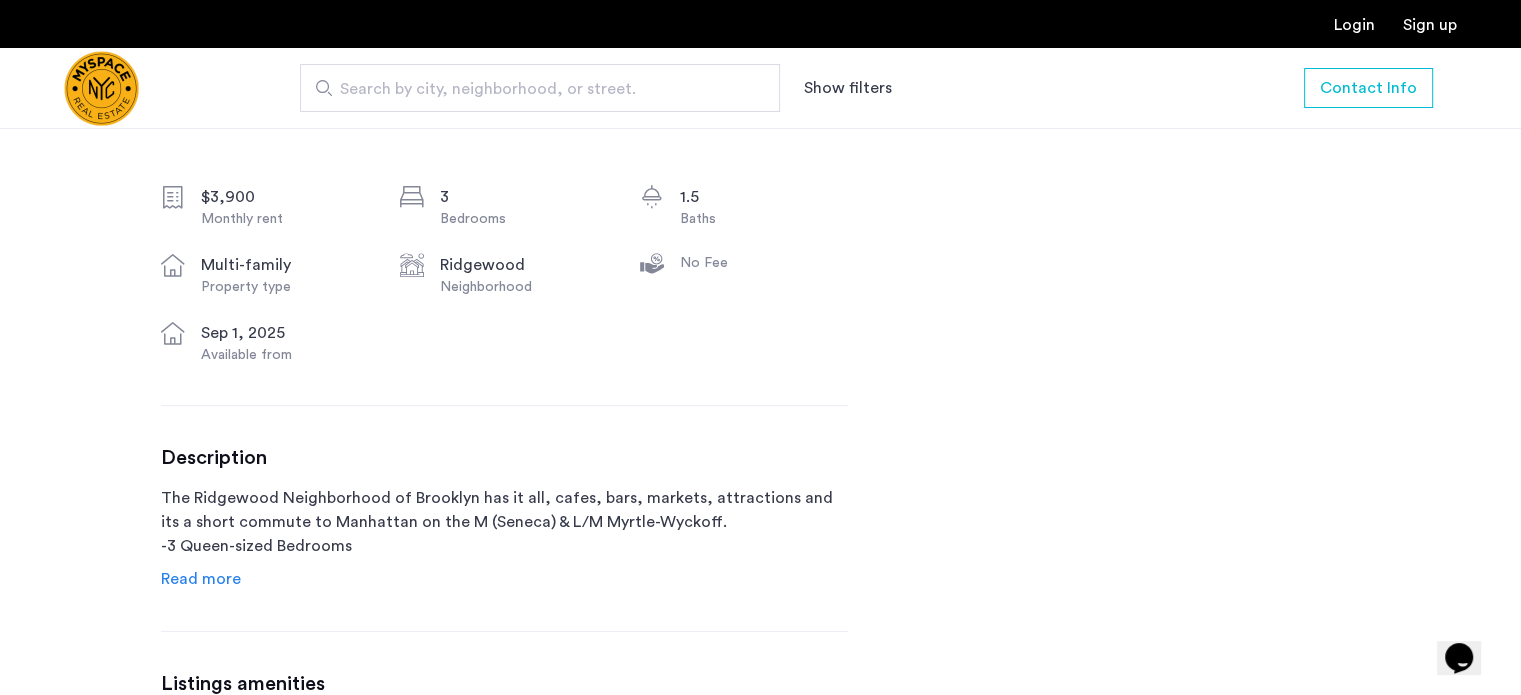 scroll, scrollTop: 706, scrollLeft: 0, axis: vertical 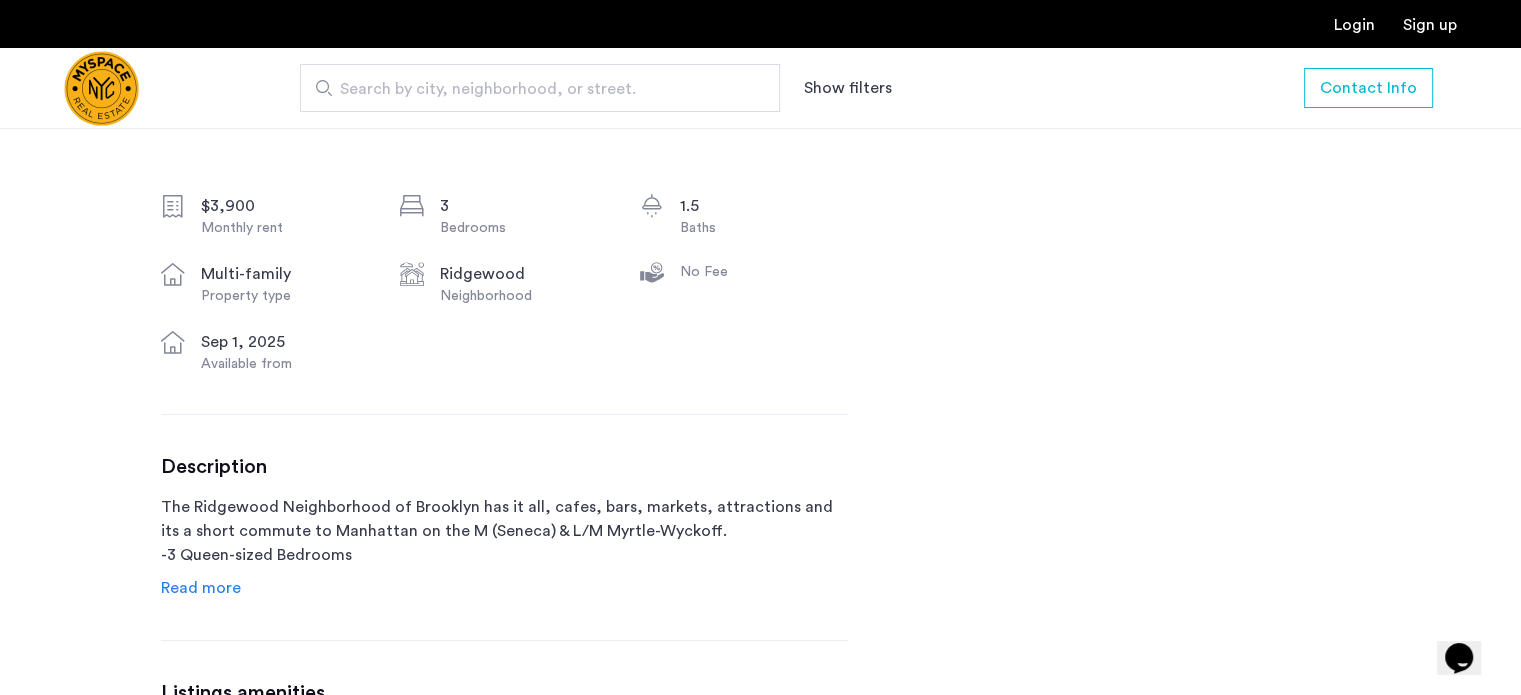 click on "Read more" 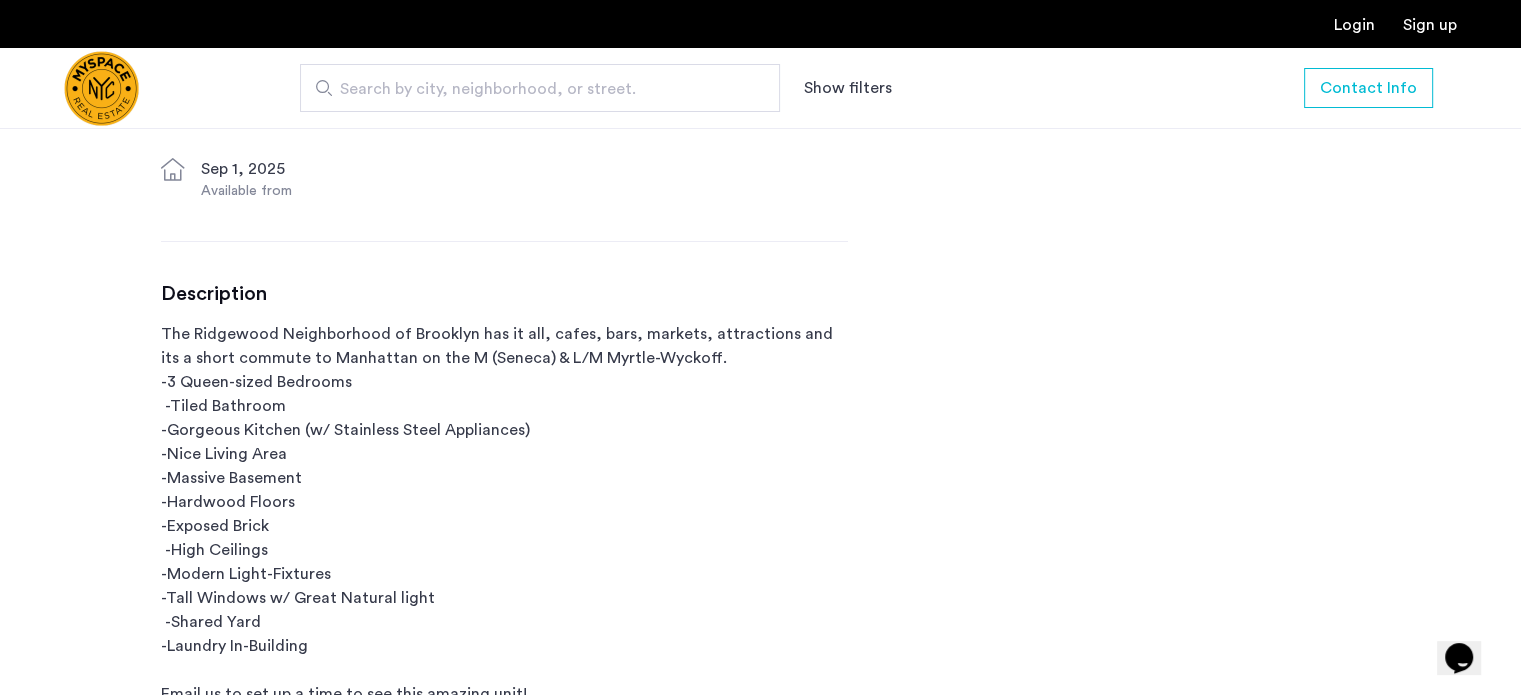 scroll, scrollTop: 882, scrollLeft: 0, axis: vertical 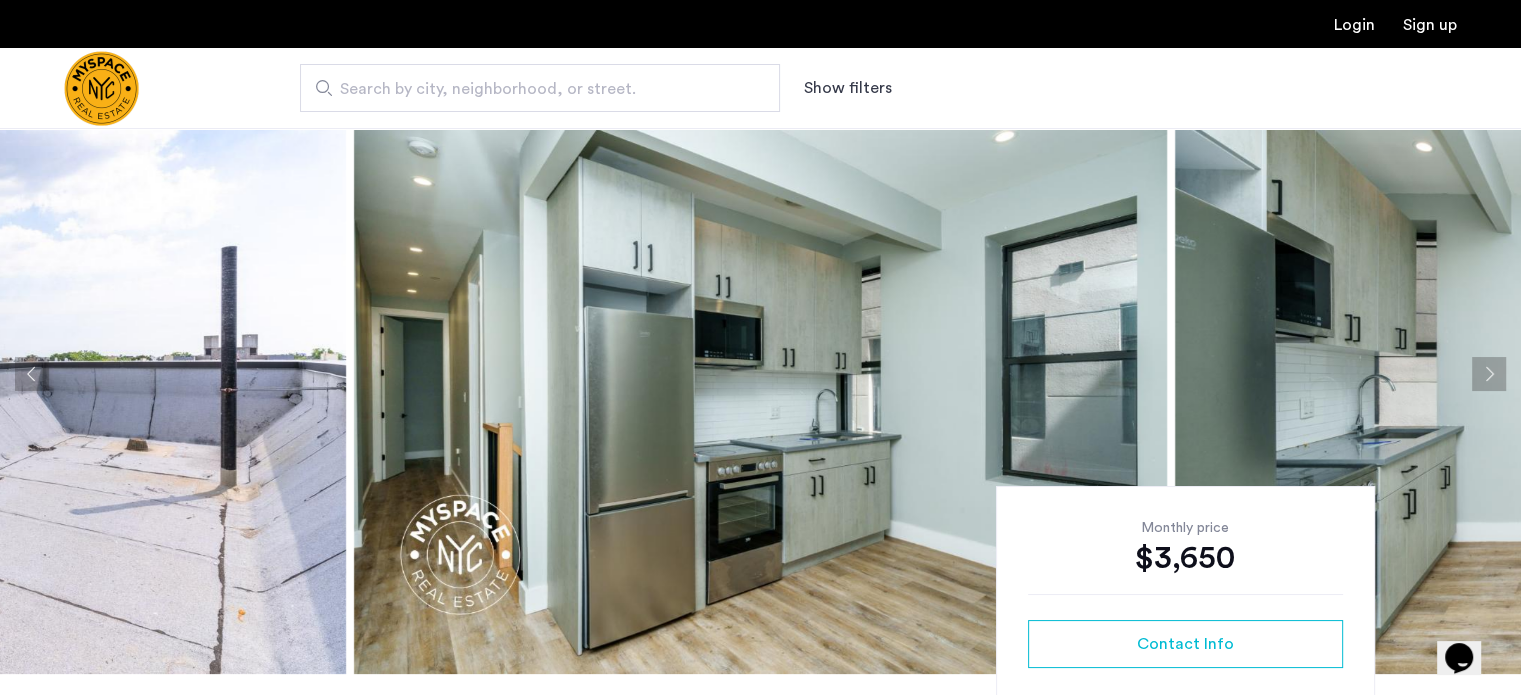 click 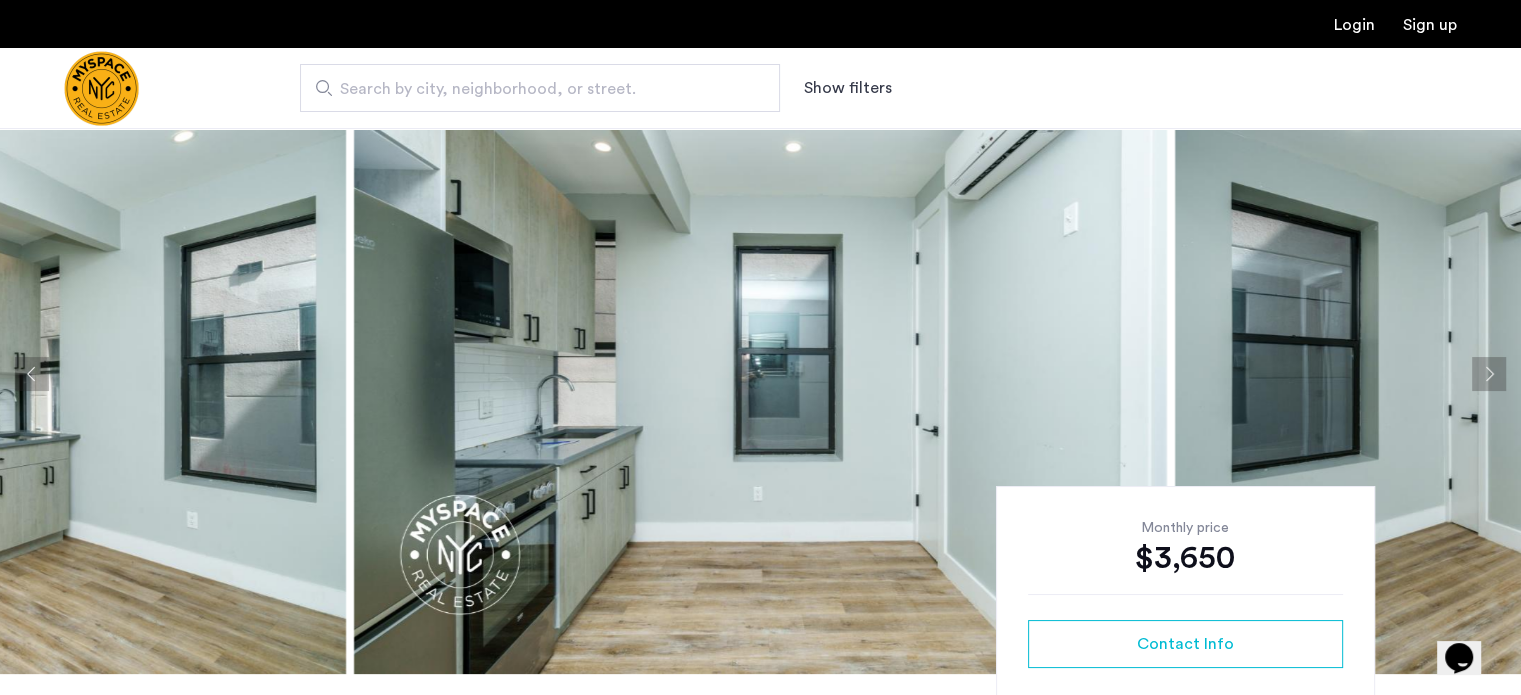click 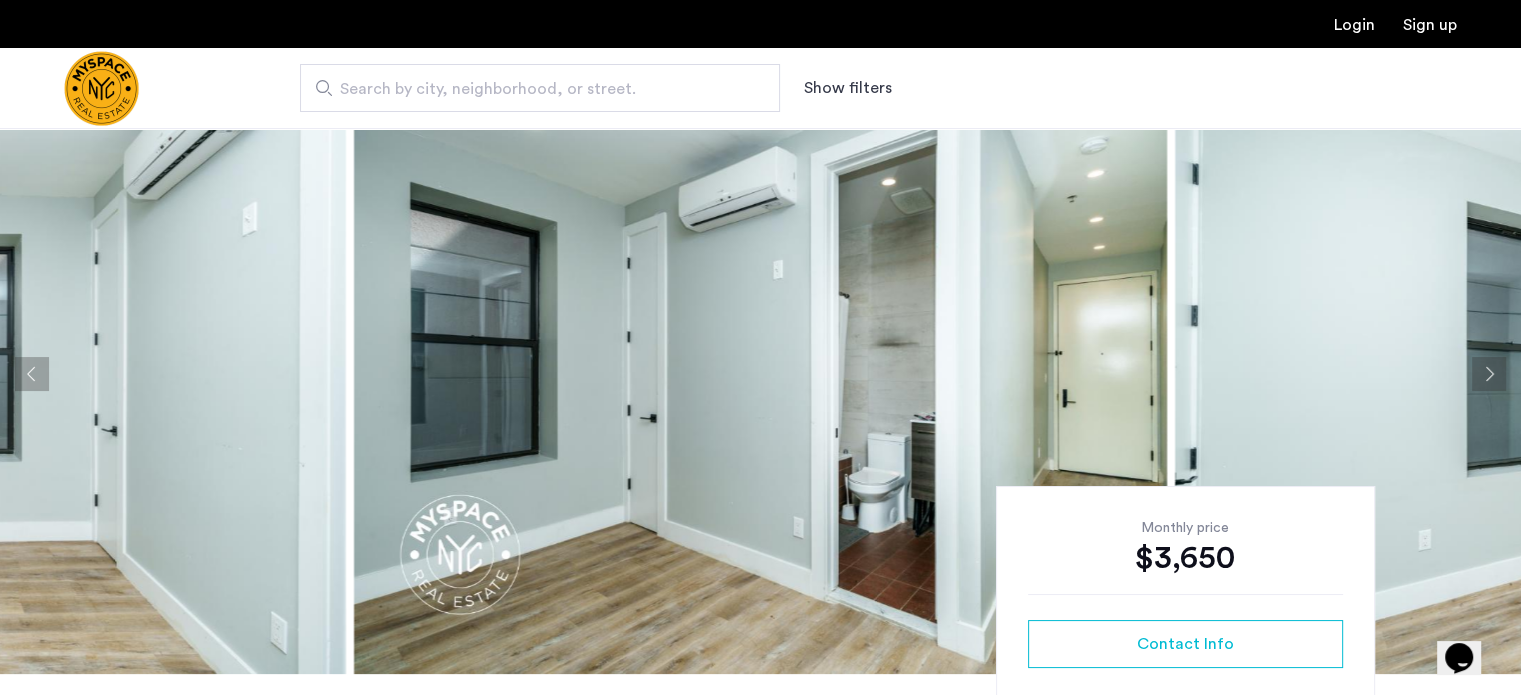 click 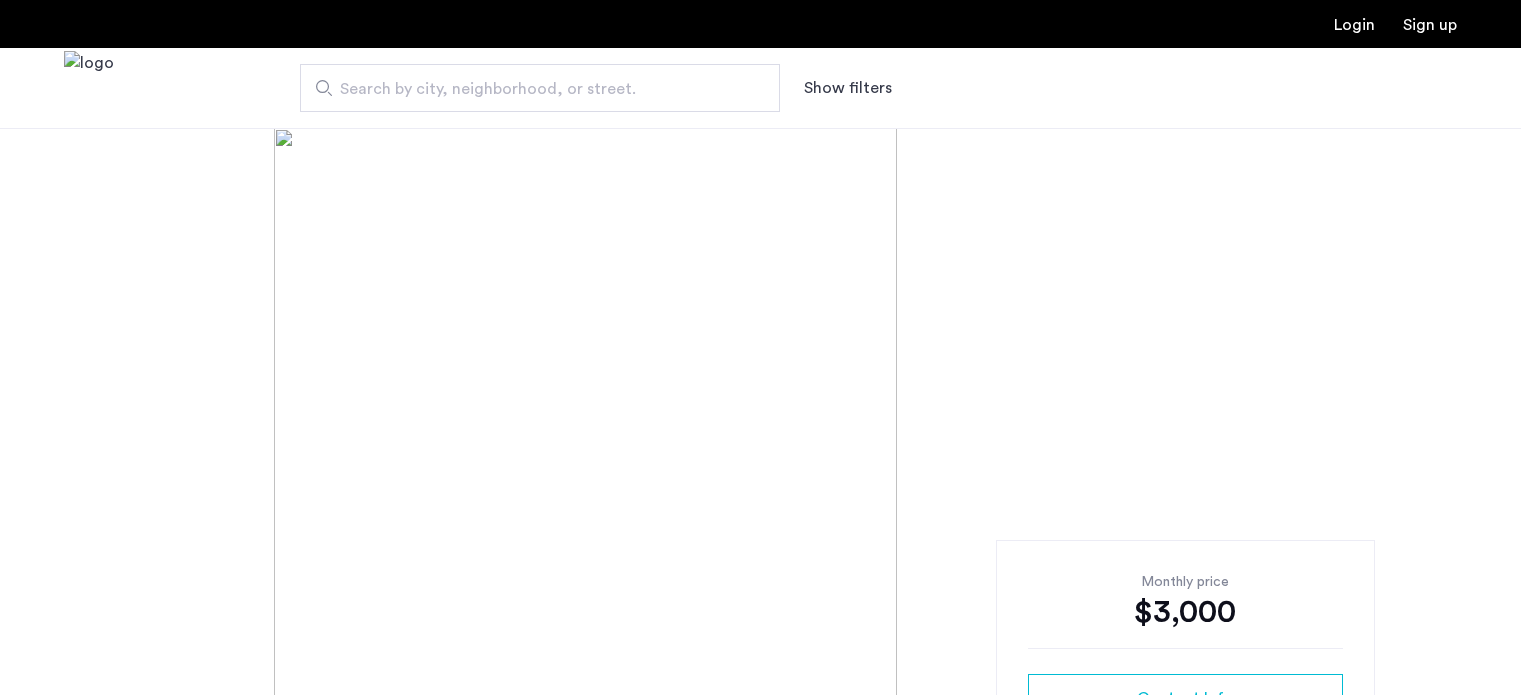 scroll, scrollTop: 0, scrollLeft: 0, axis: both 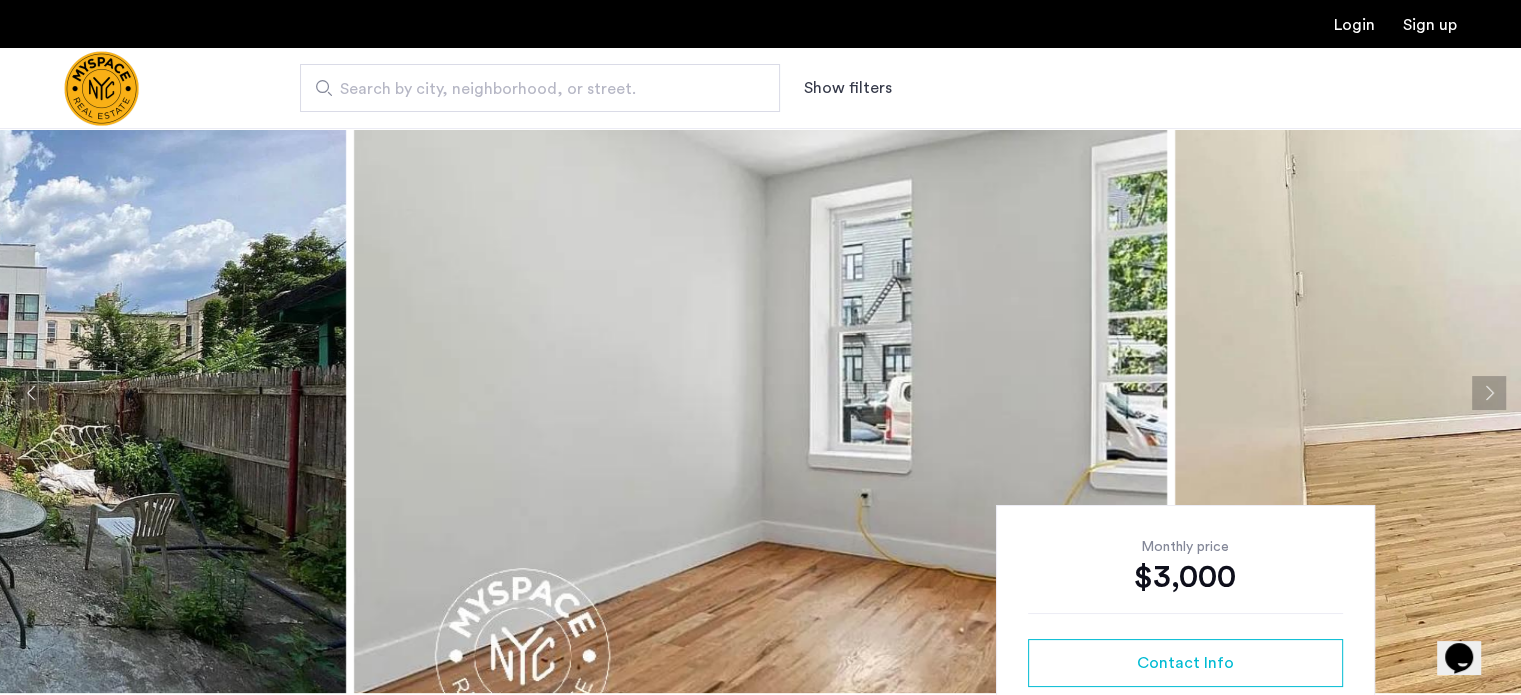 click 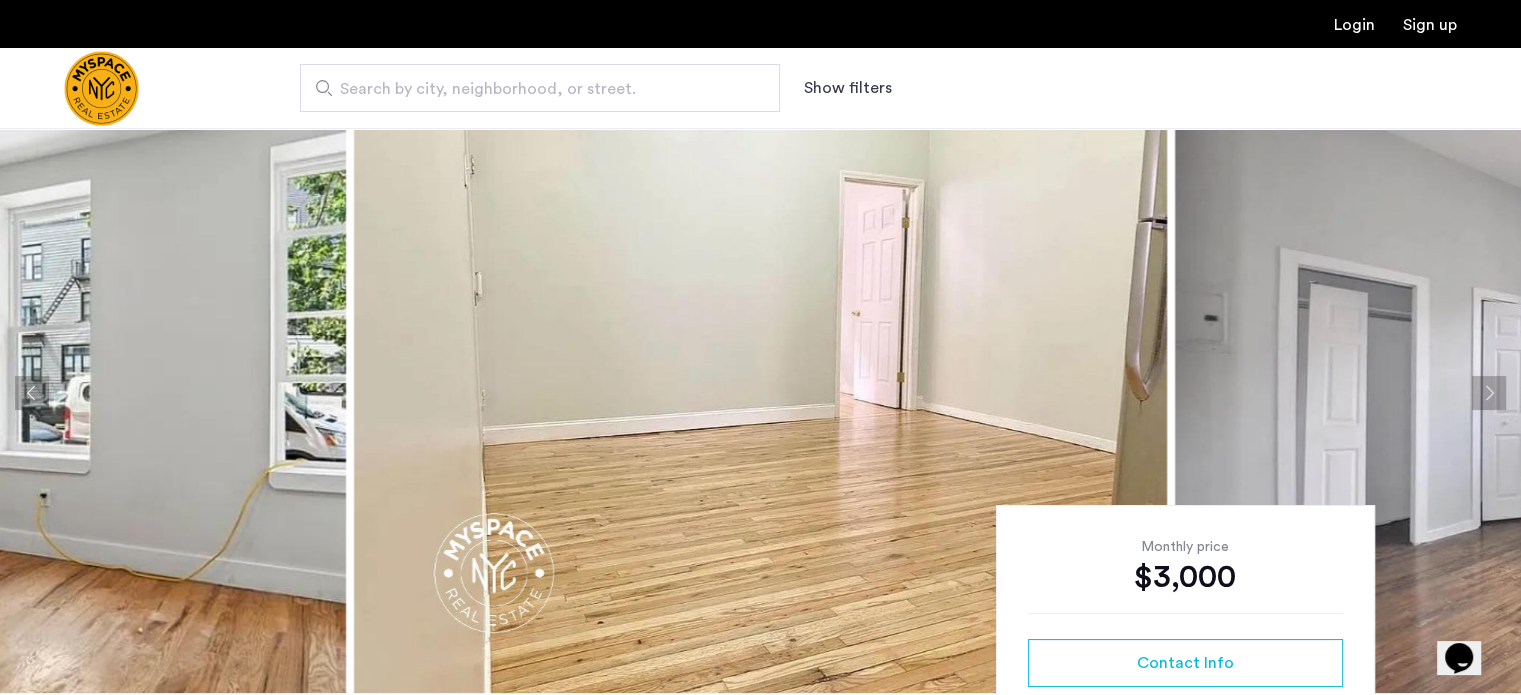 click 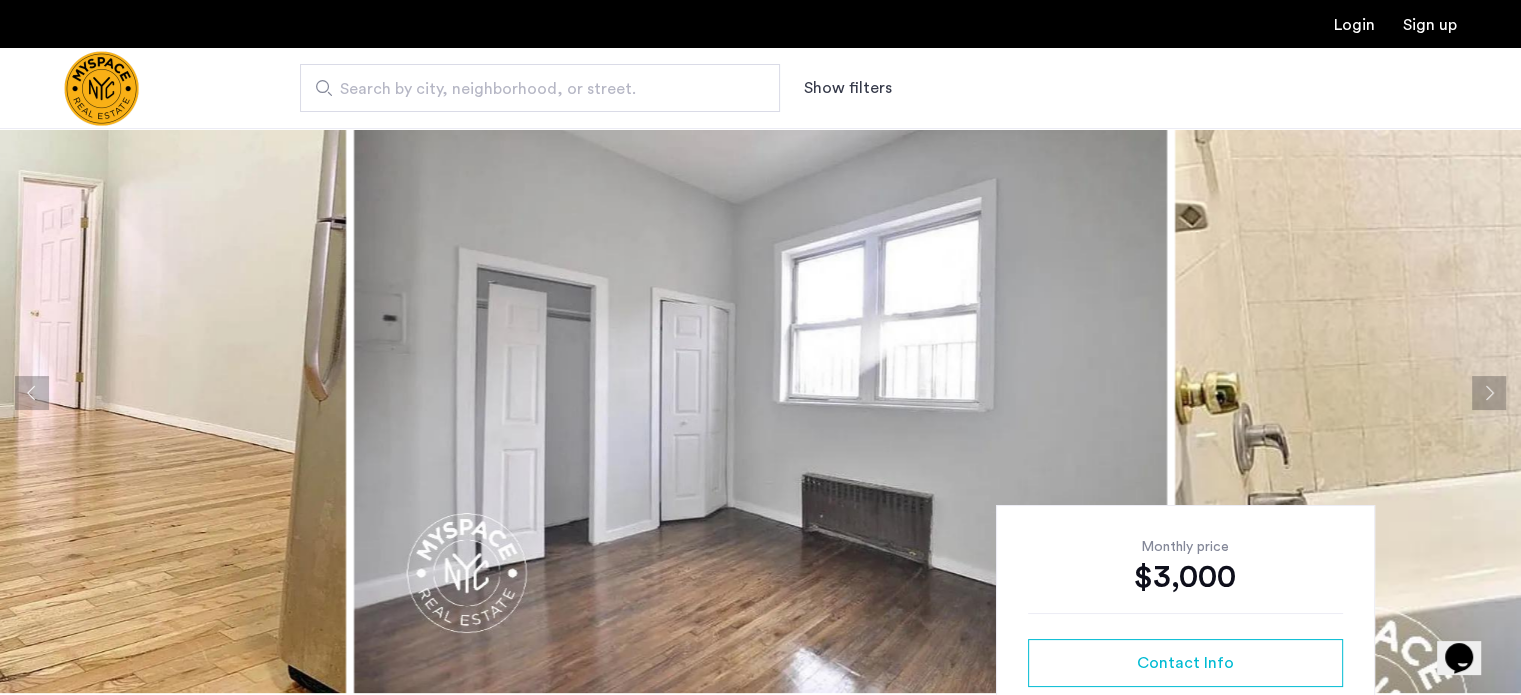 click 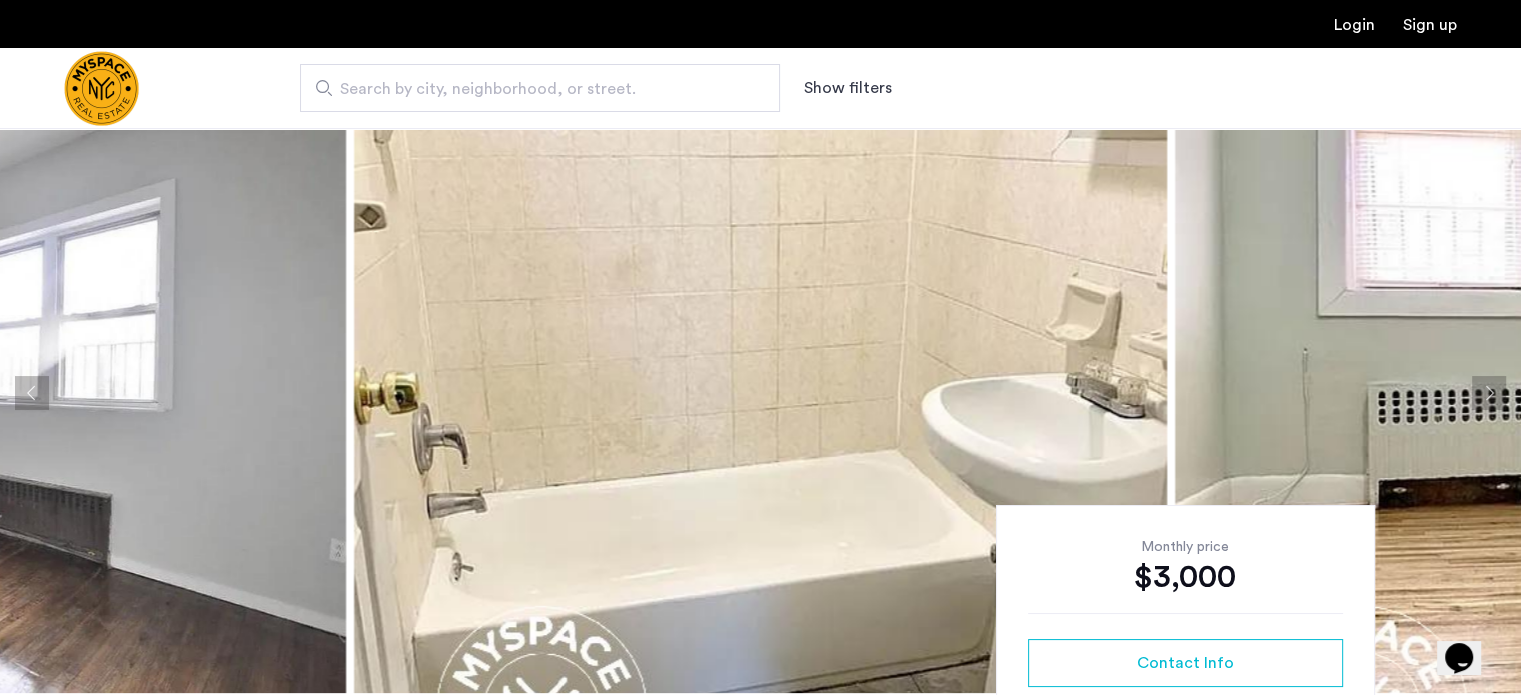 click 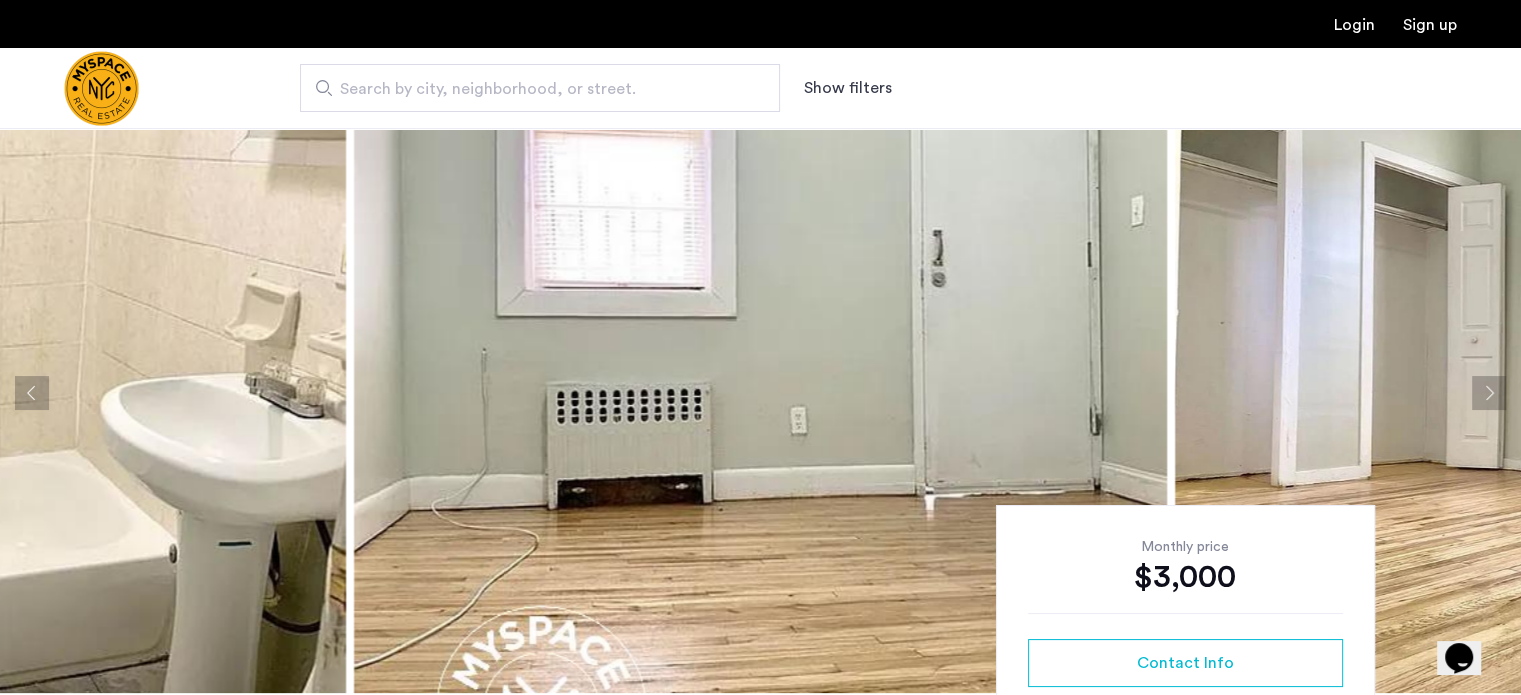 click 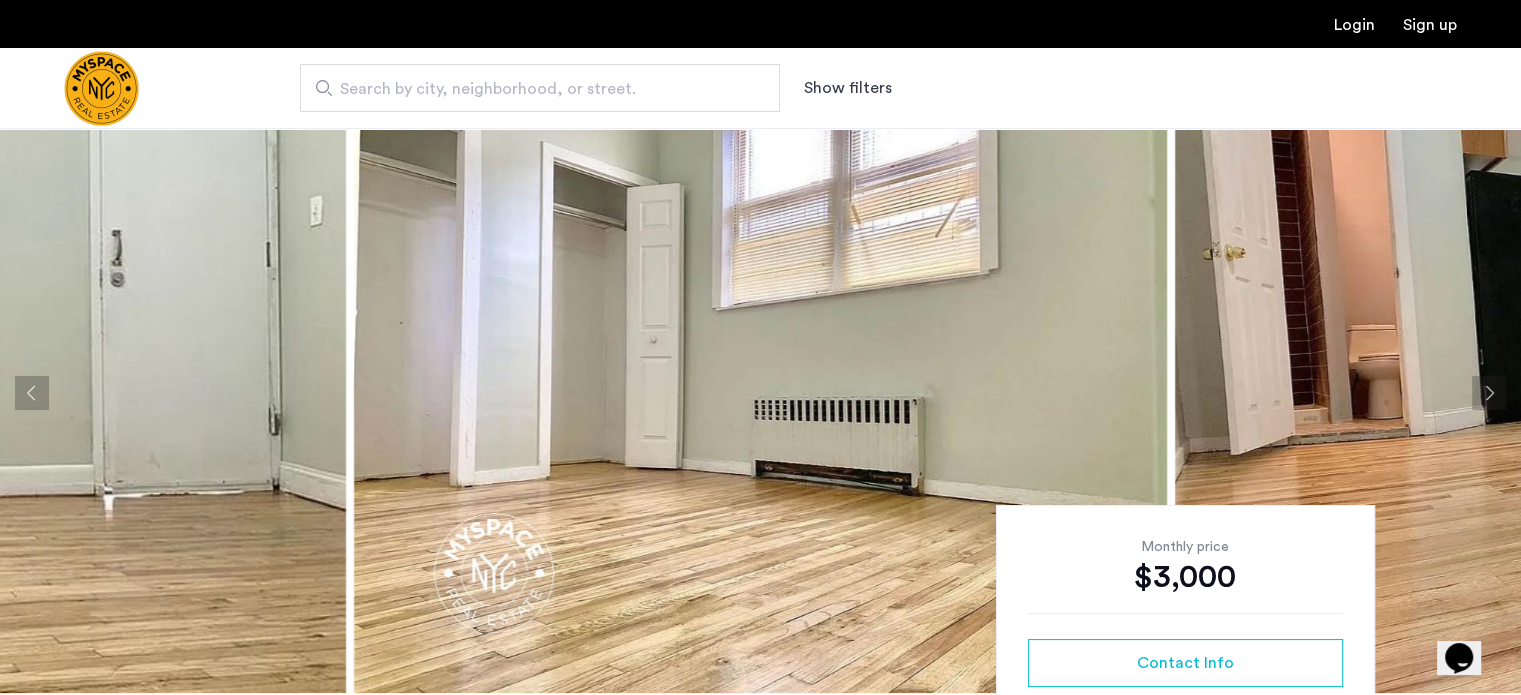 click 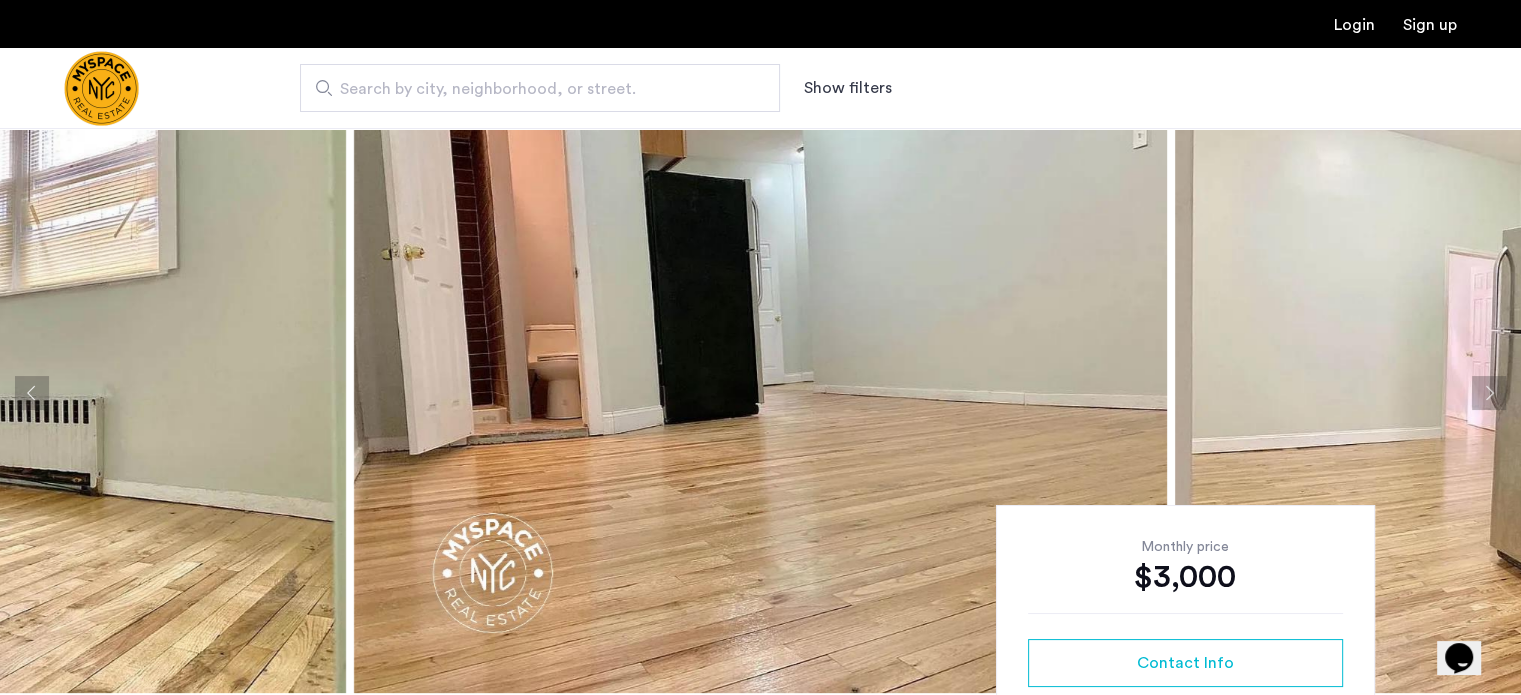click 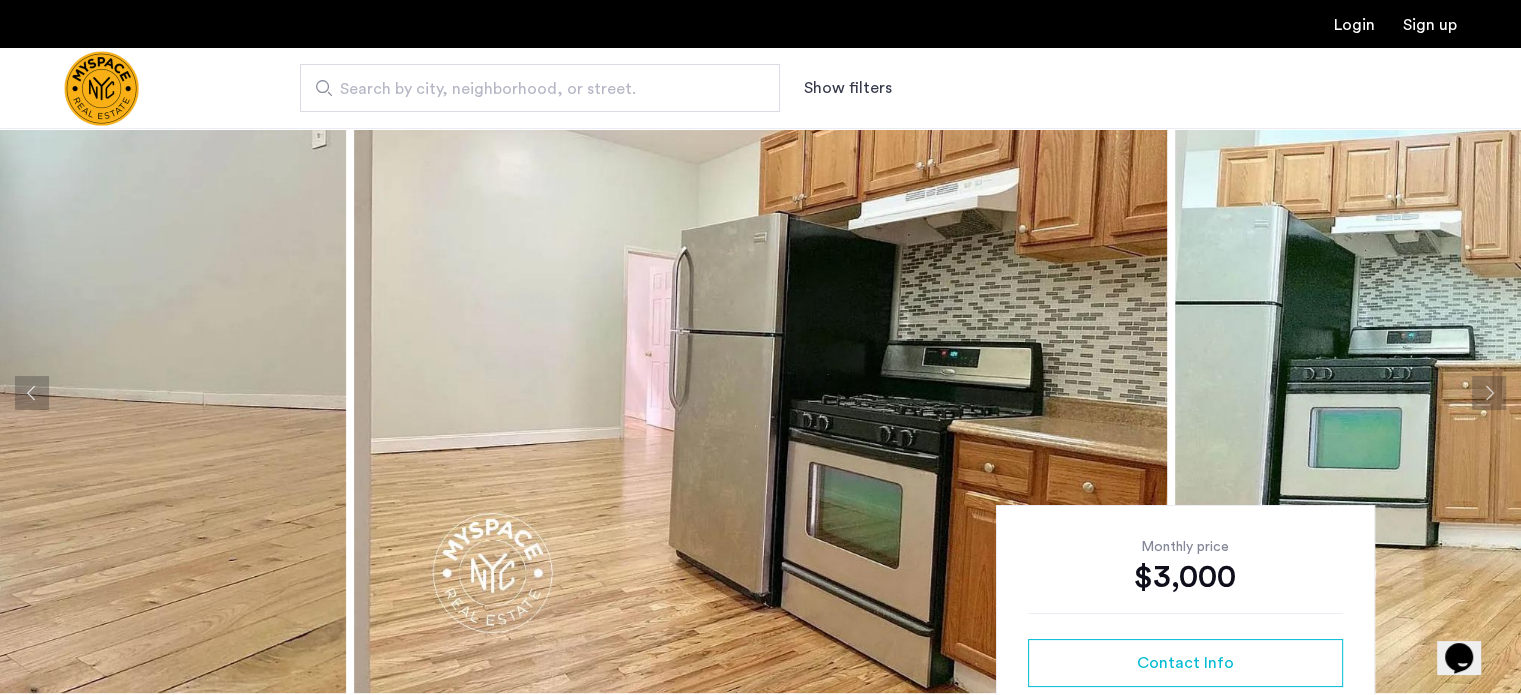 click 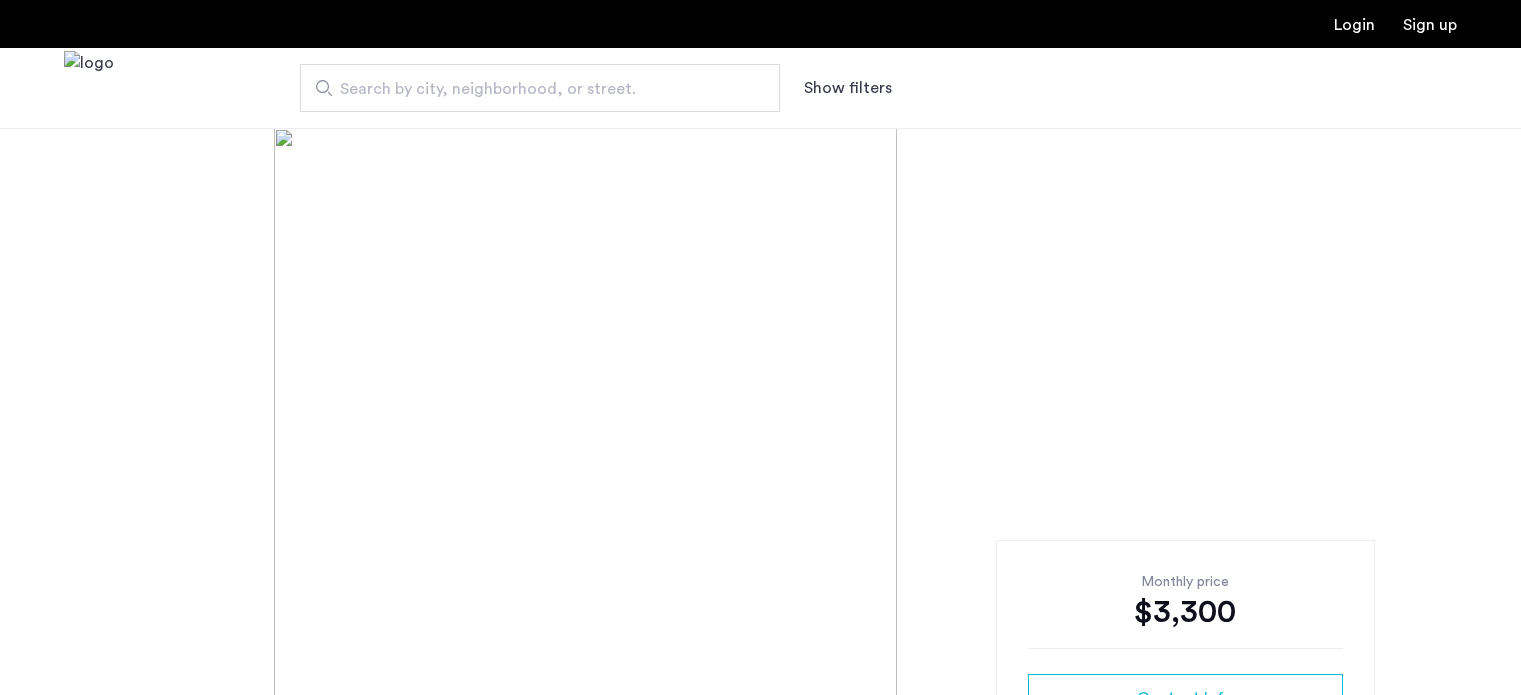 scroll, scrollTop: 0, scrollLeft: 0, axis: both 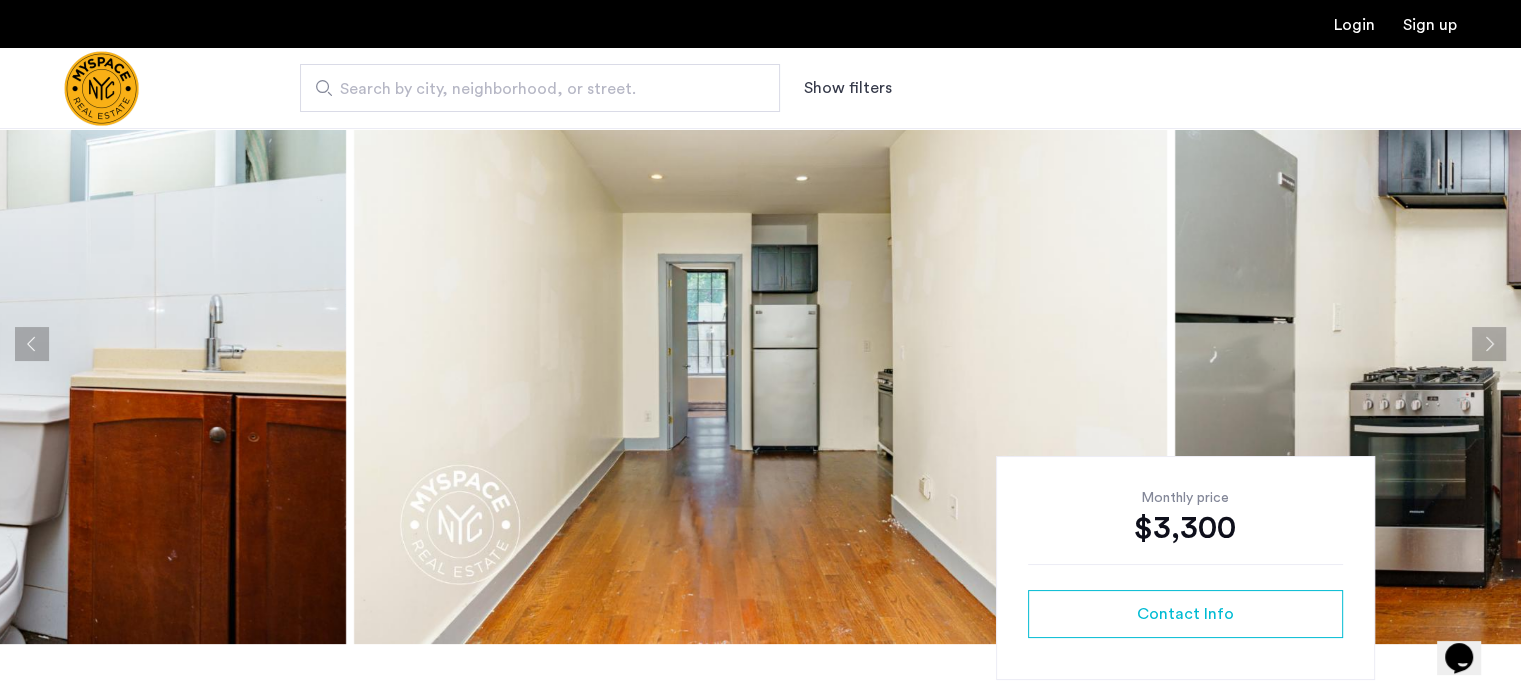 click 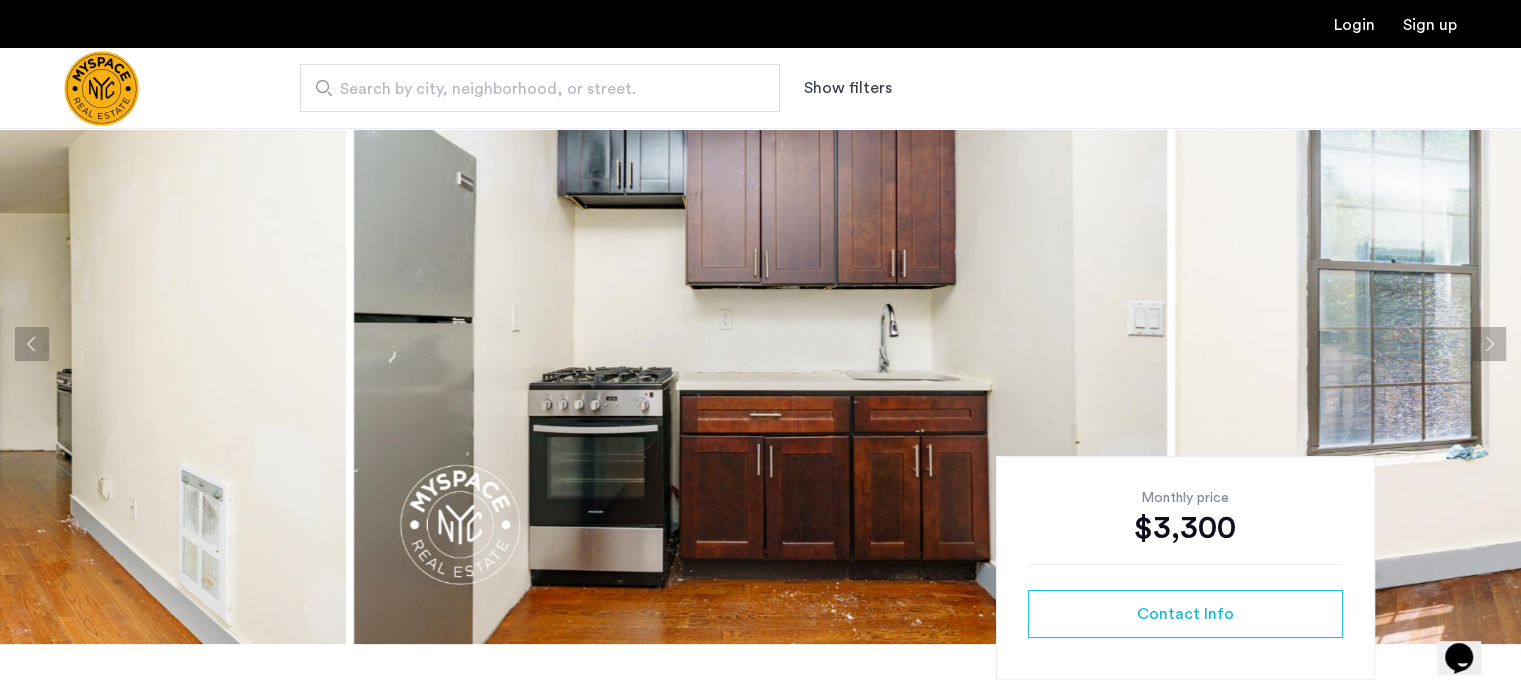 click 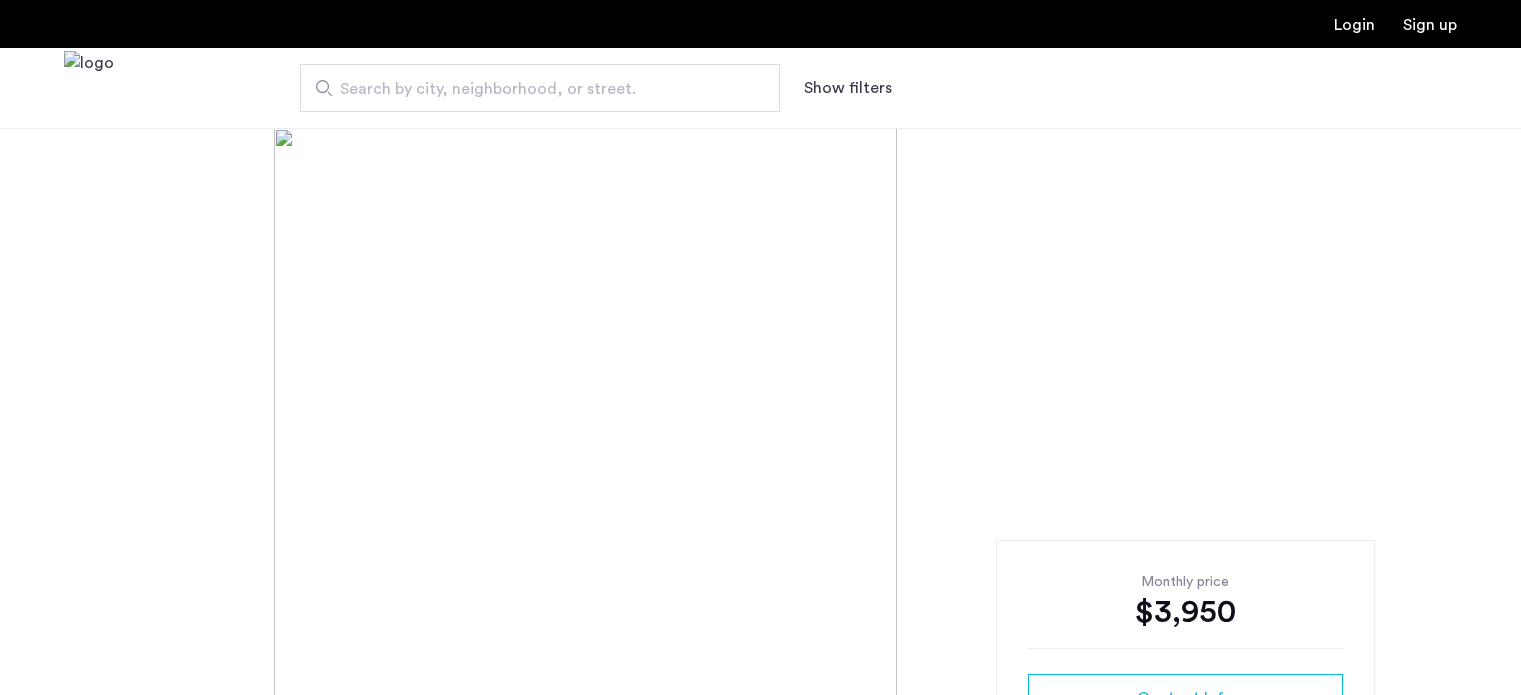 scroll, scrollTop: 0, scrollLeft: 0, axis: both 